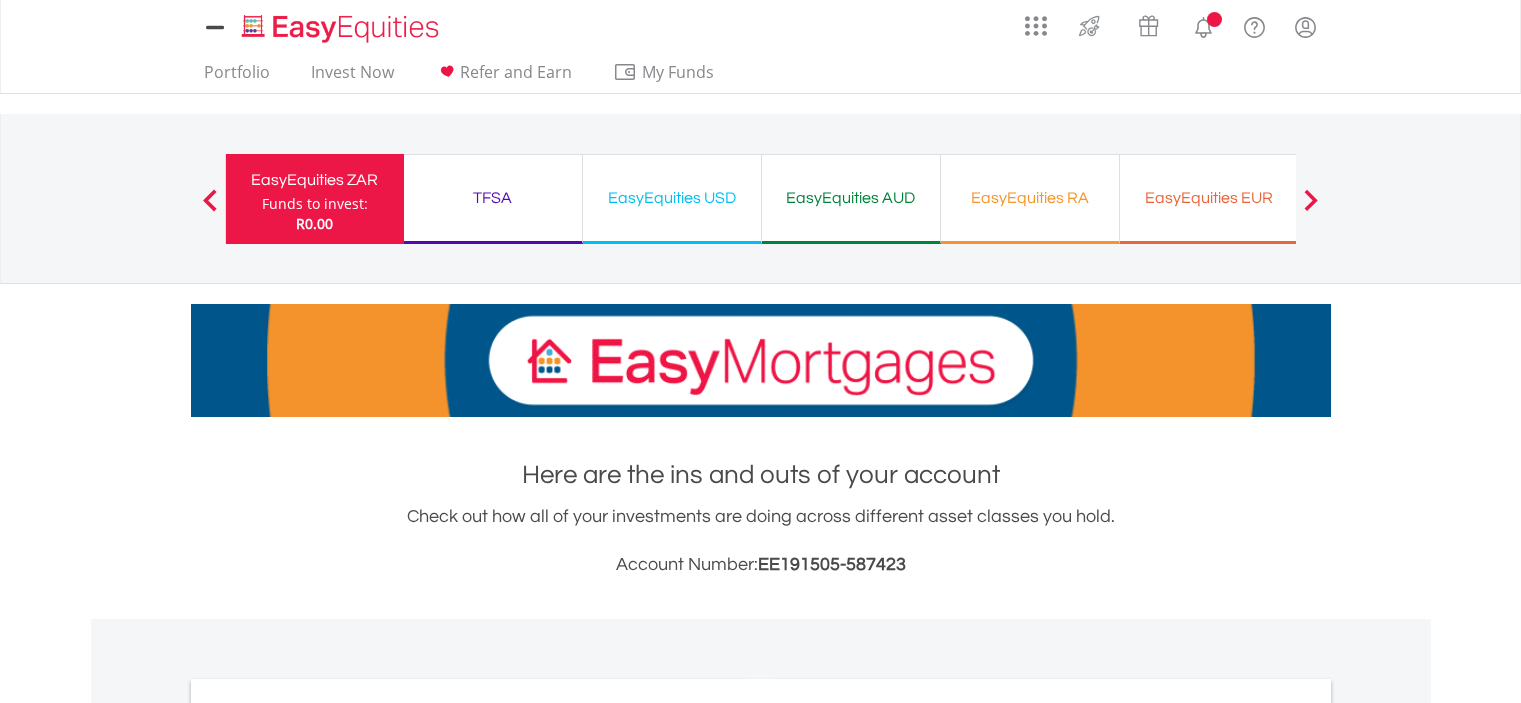 scroll, scrollTop: 0, scrollLeft: 0, axis: both 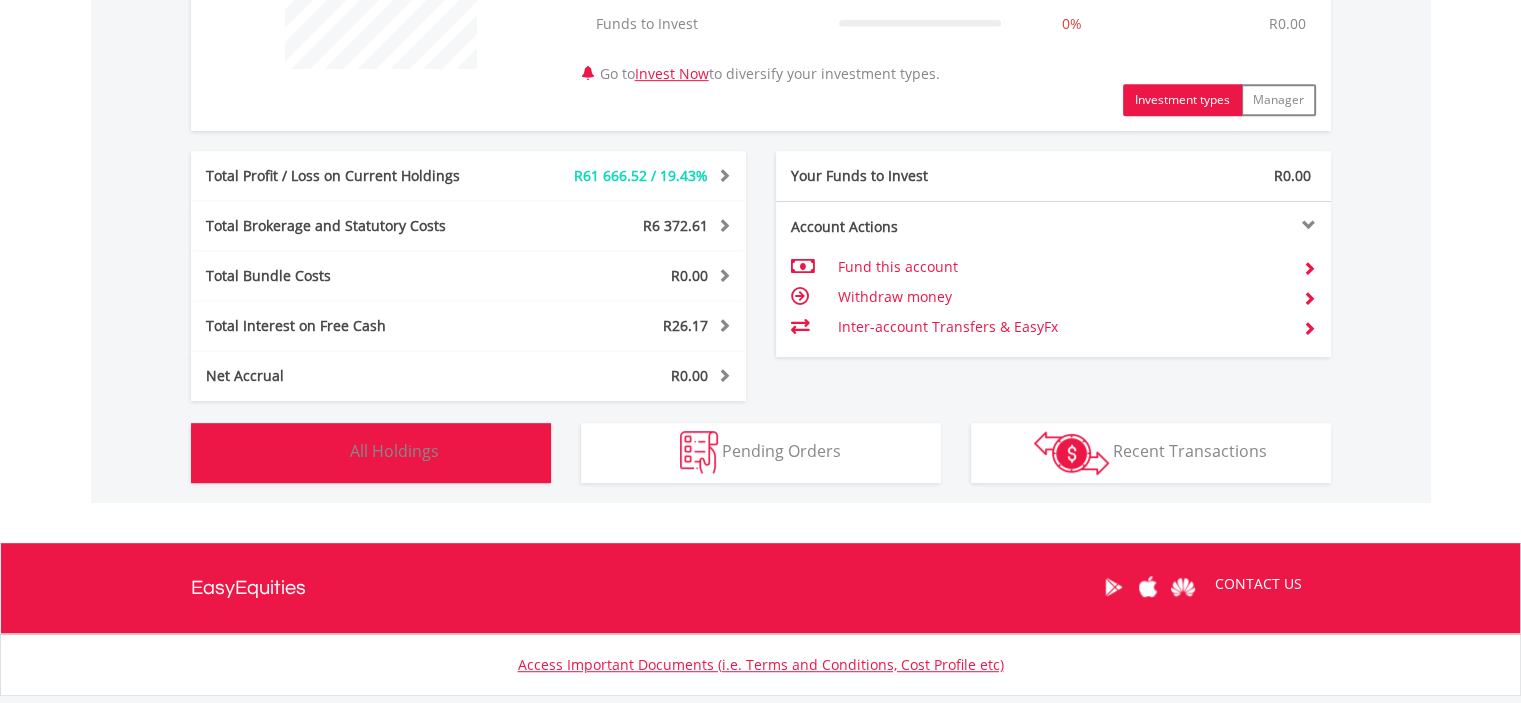 click on "All Holdings" at bounding box center (394, 451) 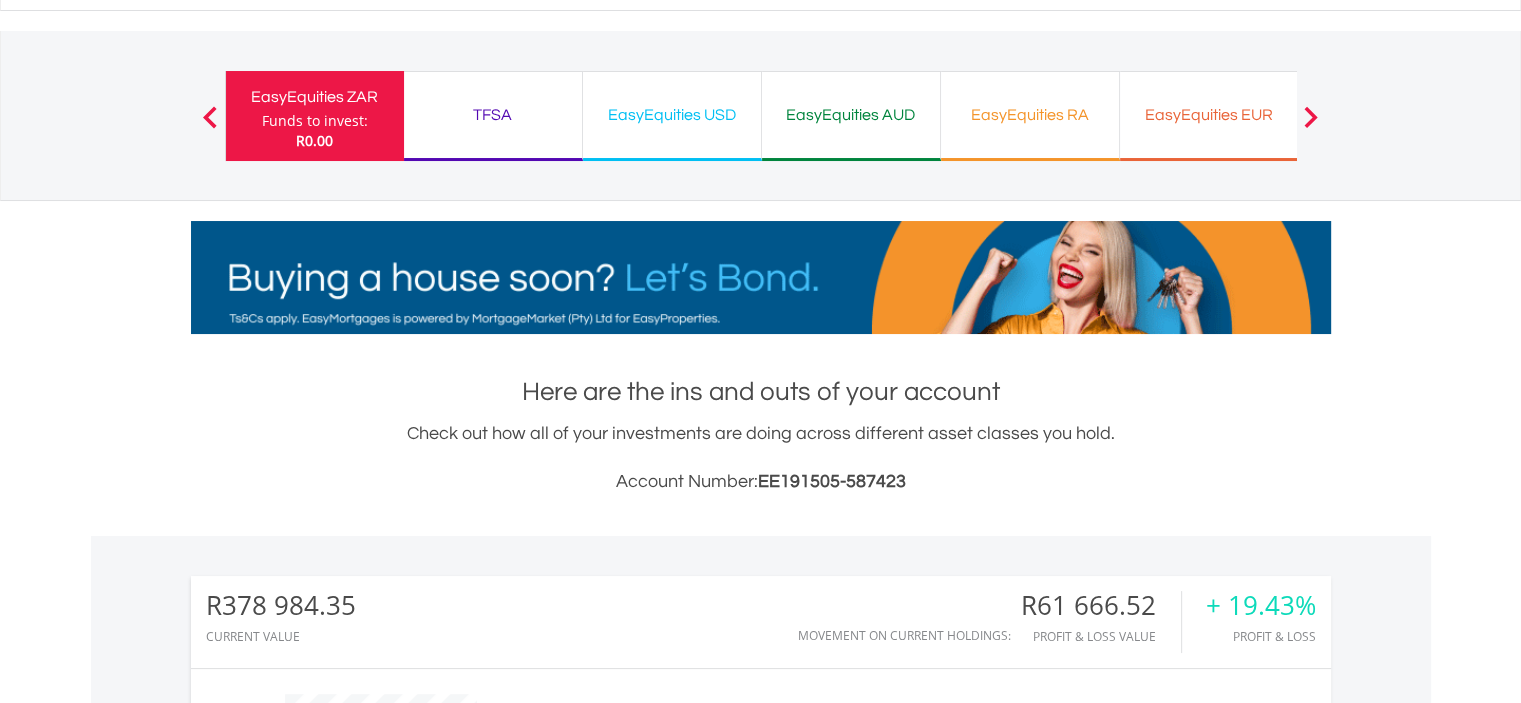 scroll, scrollTop: 0, scrollLeft: 0, axis: both 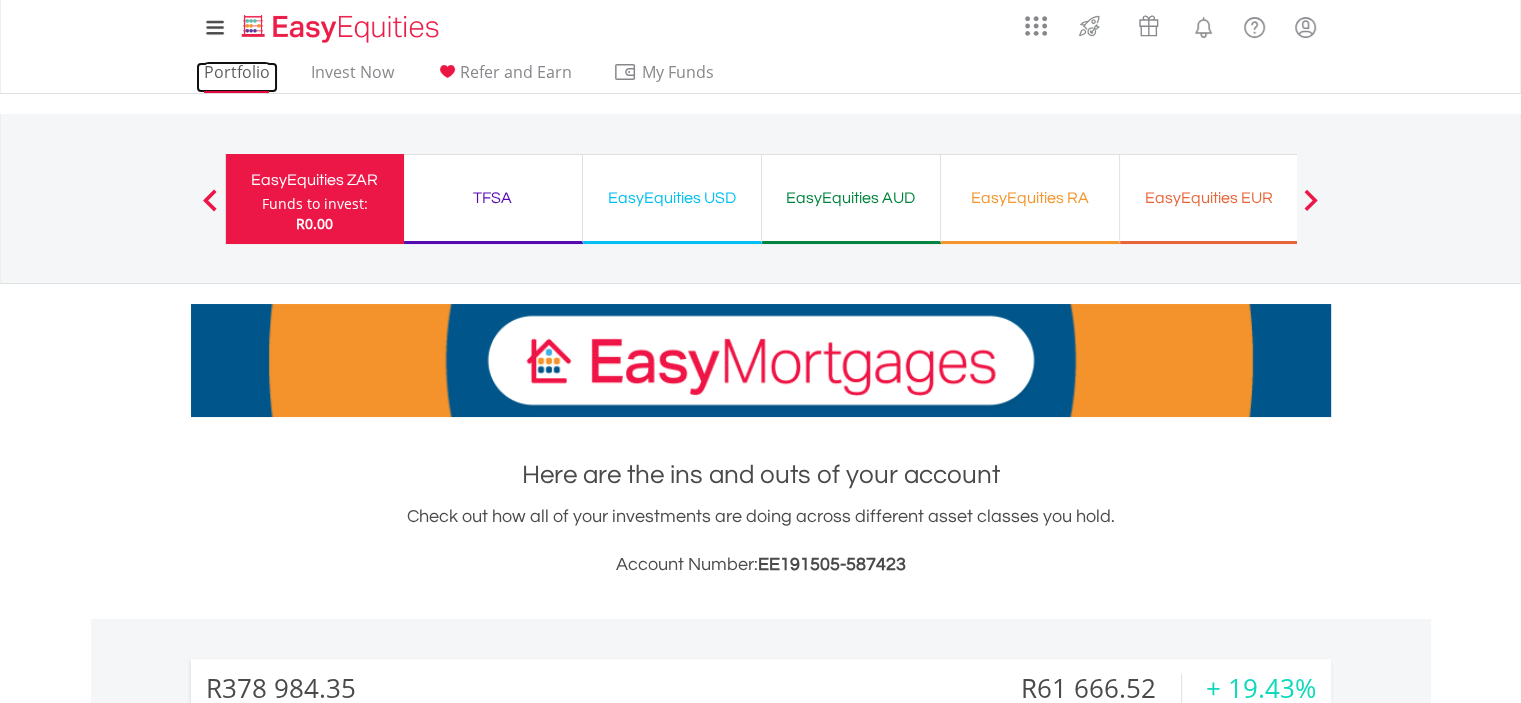 click on "Portfolio" at bounding box center (237, 77) 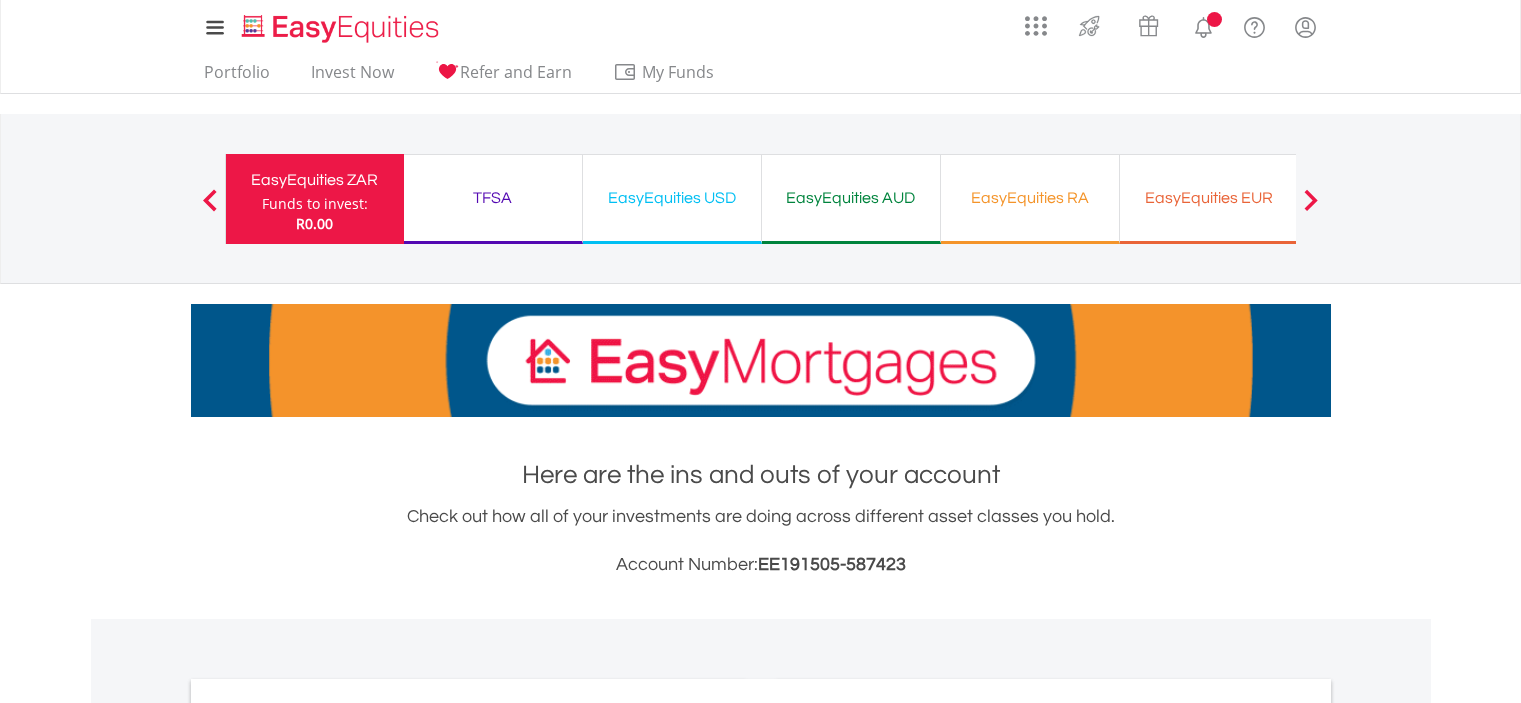 scroll, scrollTop: 0, scrollLeft: 0, axis: both 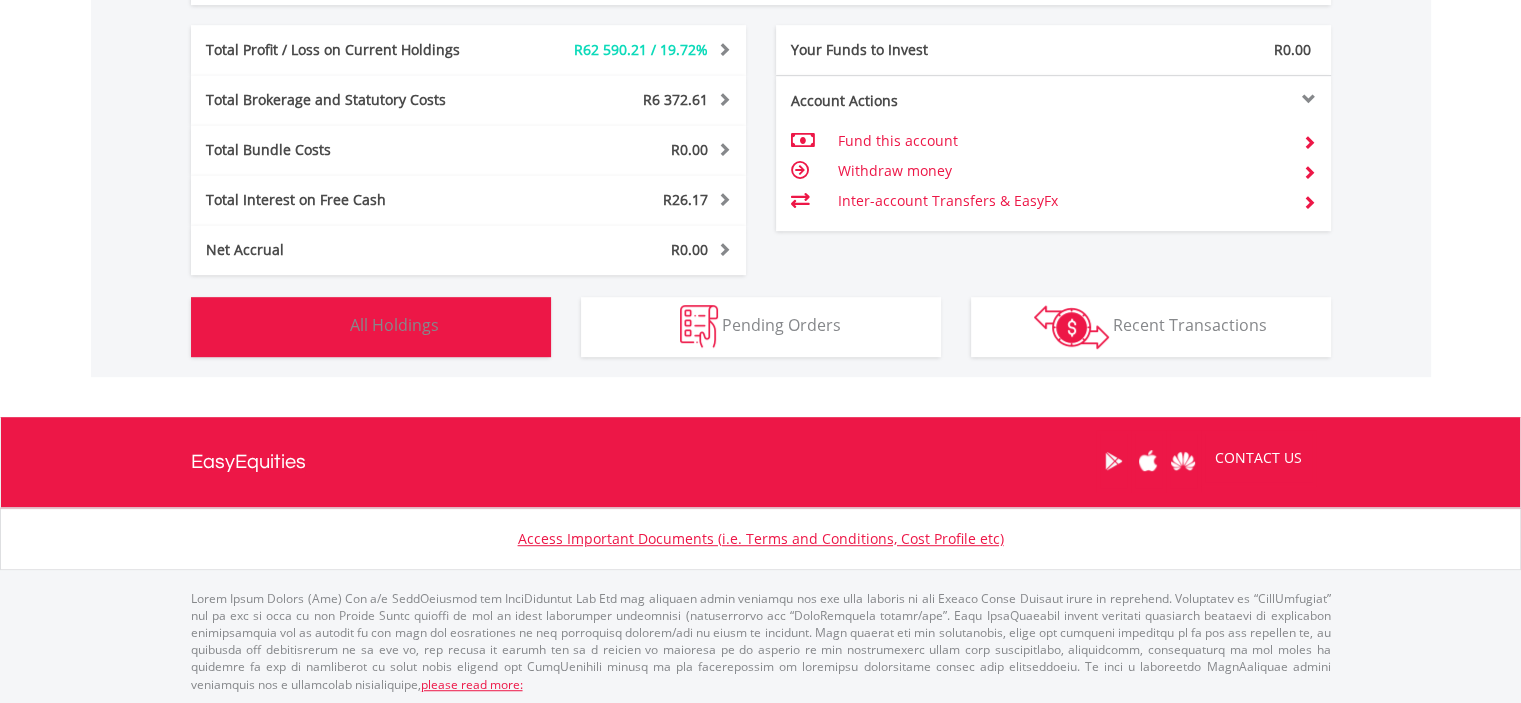 click on "All Holdings" at bounding box center (394, 325) 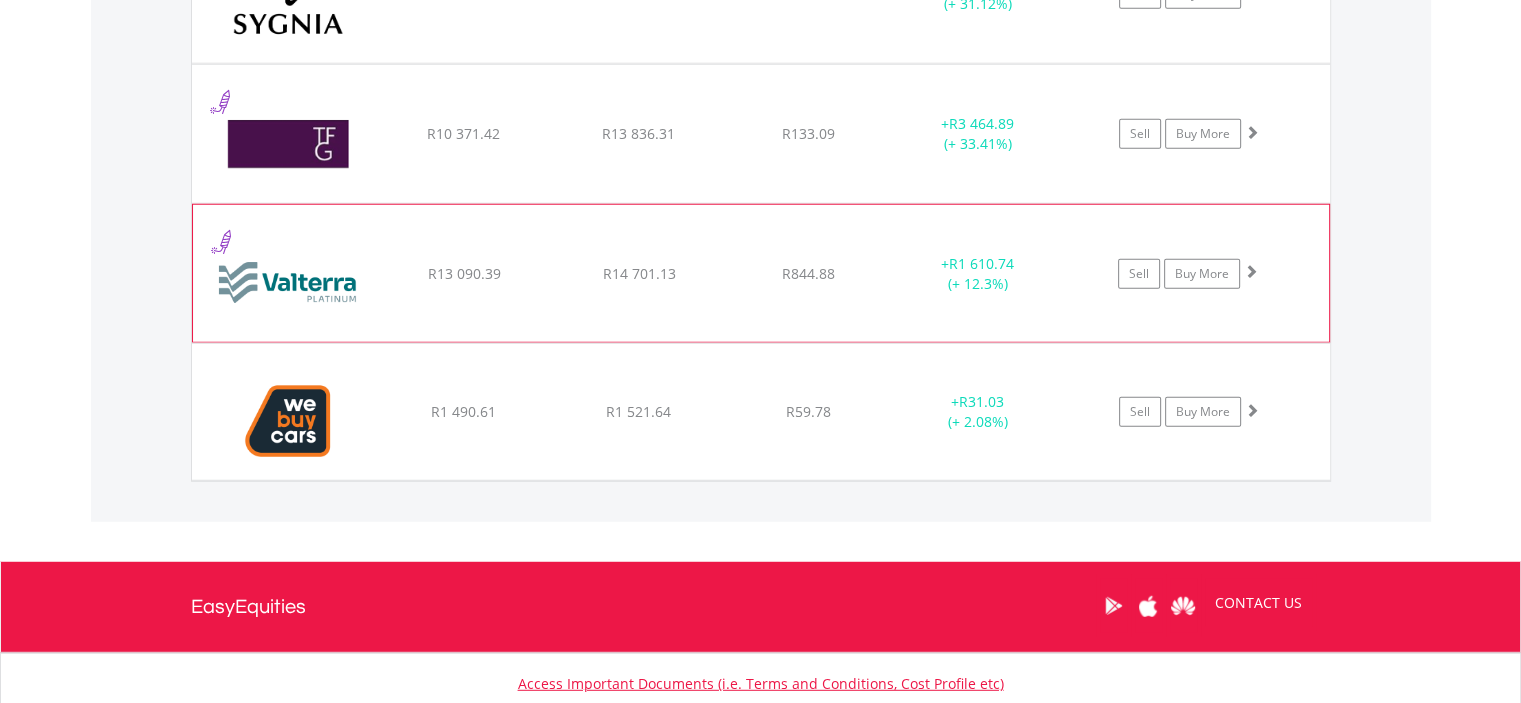 scroll, scrollTop: 5441, scrollLeft: 0, axis: vertical 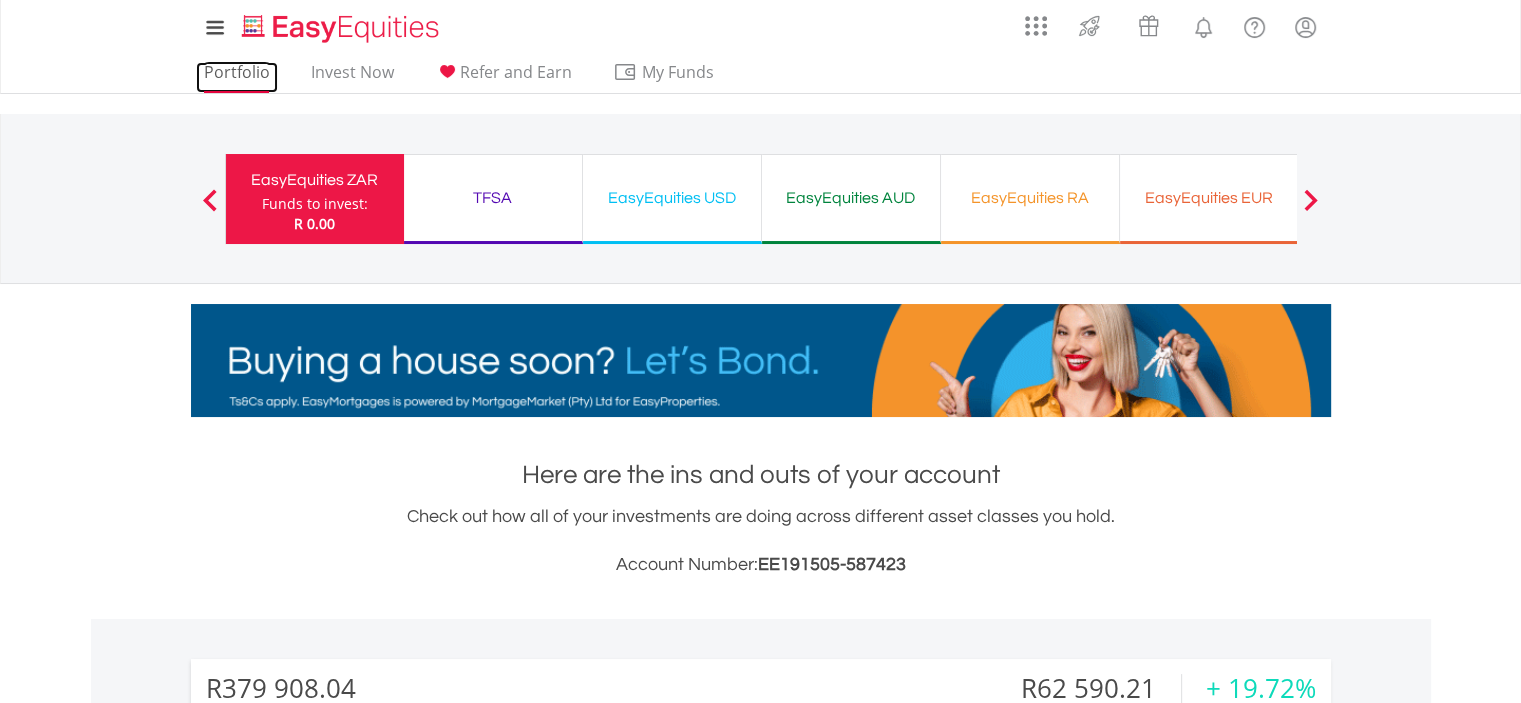 click on "Portfolio" at bounding box center (237, 77) 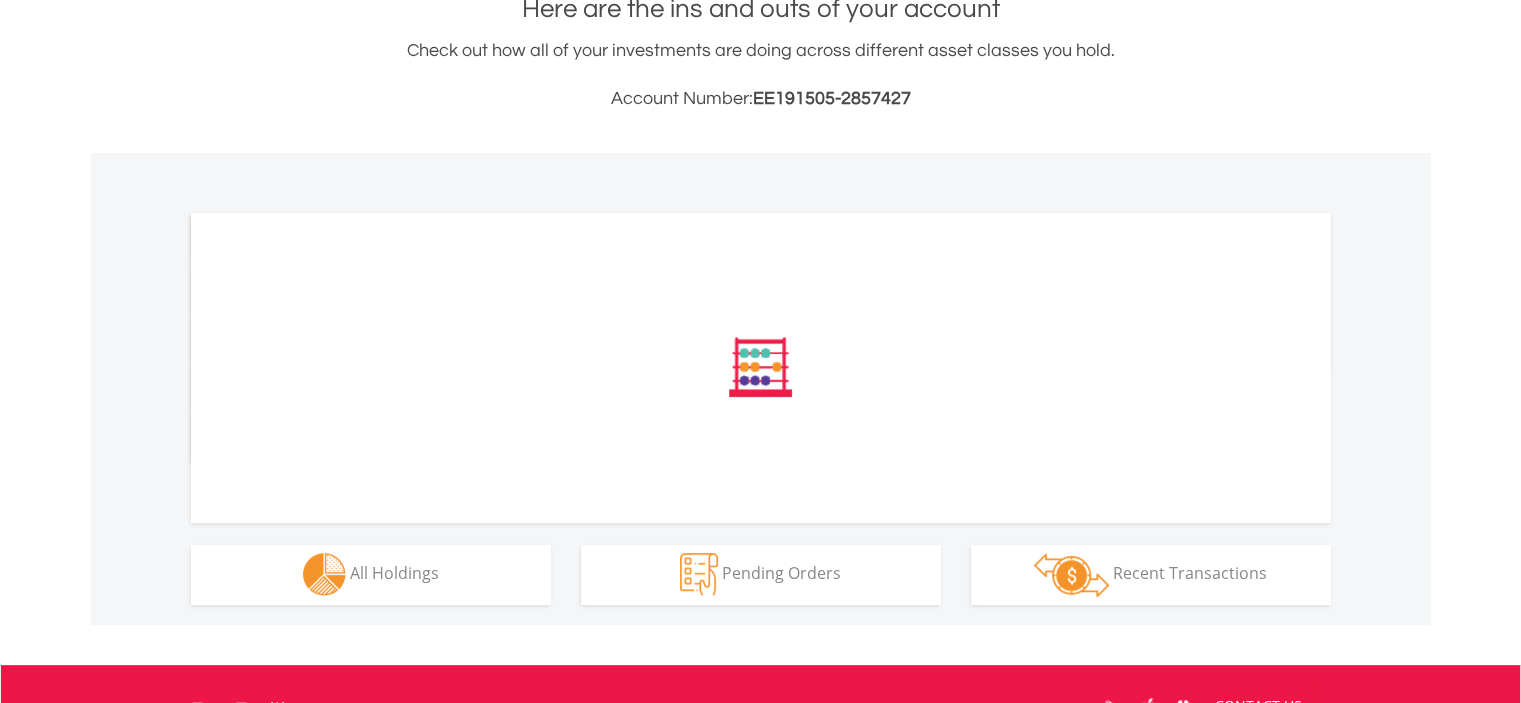 scroll, scrollTop: 500, scrollLeft: 0, axis: vertical 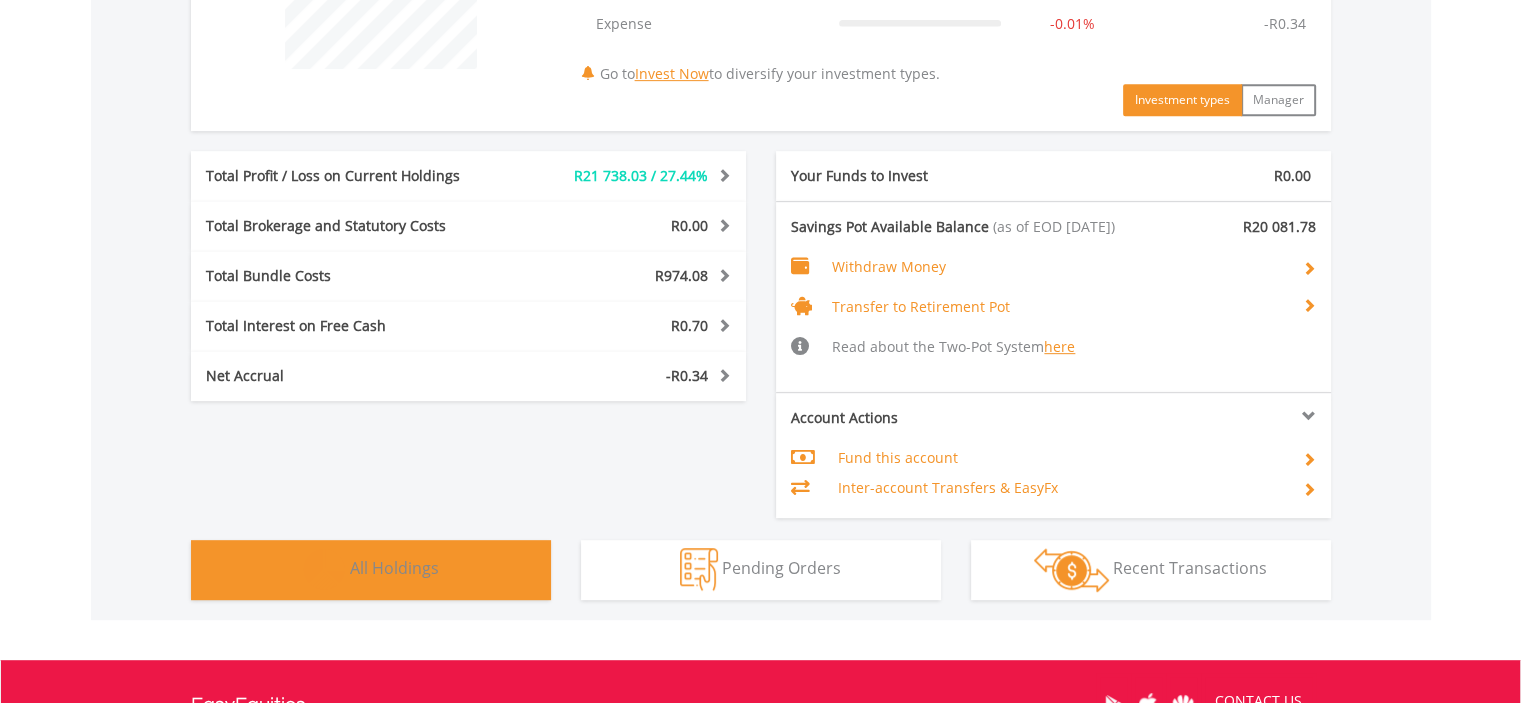 click on "Holdings
All Holdings" at bounding box center [371, 570] 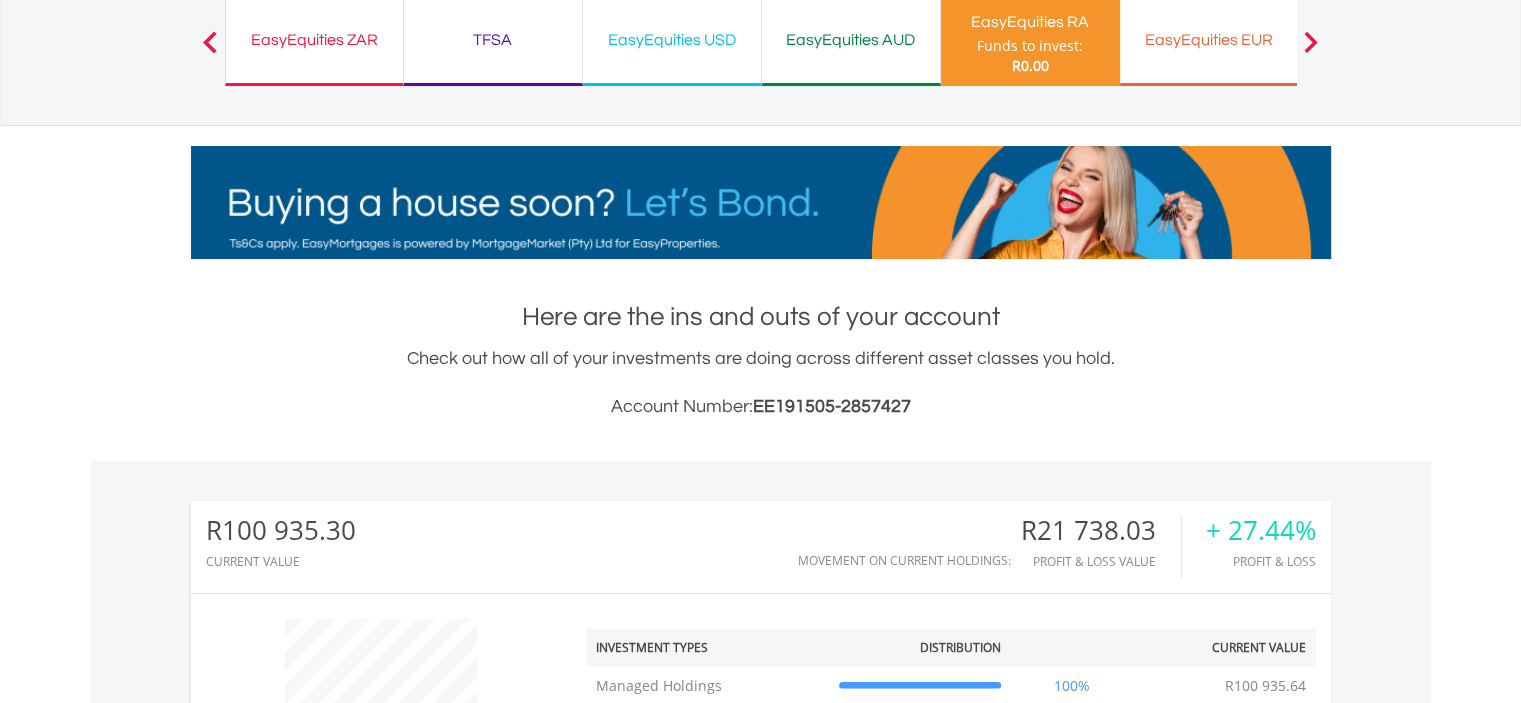 scroll, scrollTop: 0, scrollLeft: 0, axis: both 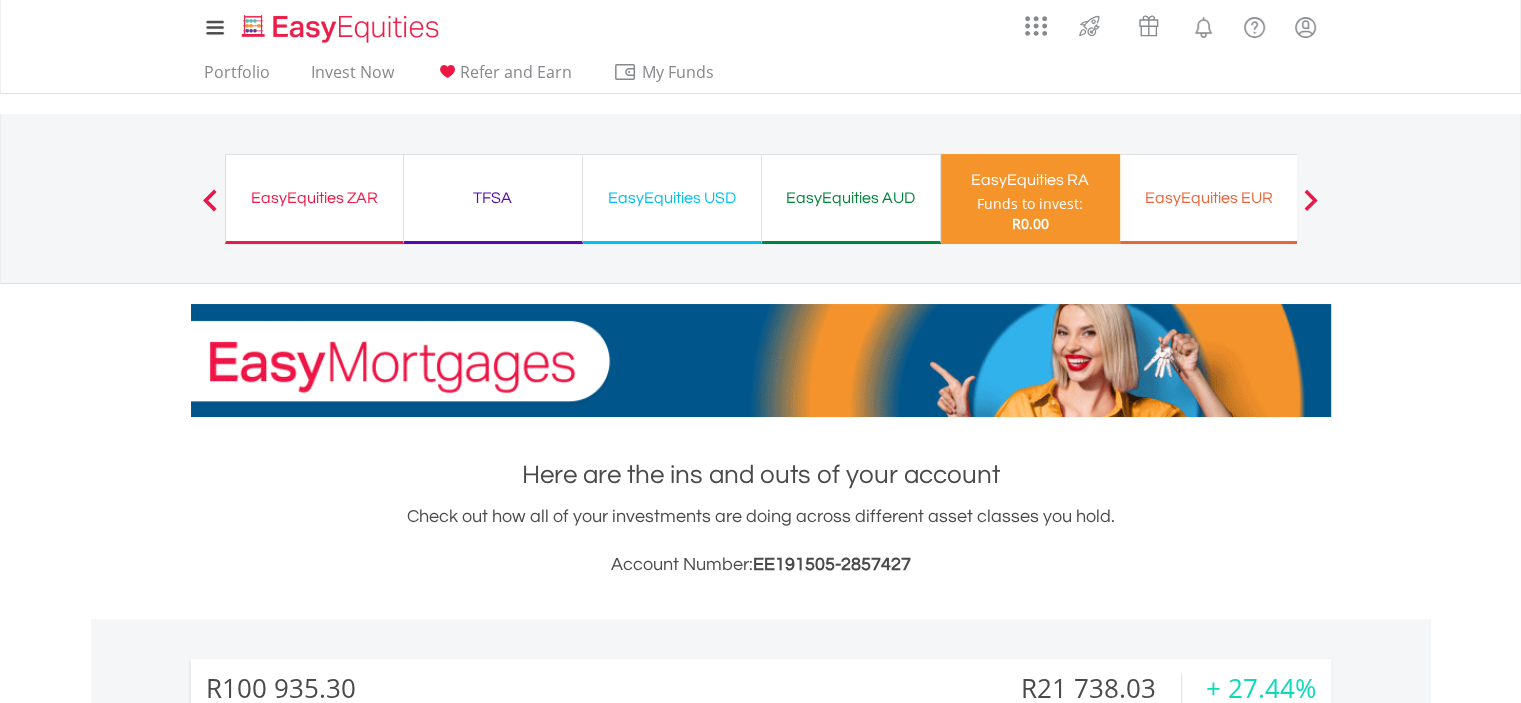 click on "EasyEquities ZAR" at bounding box center [314, 198] 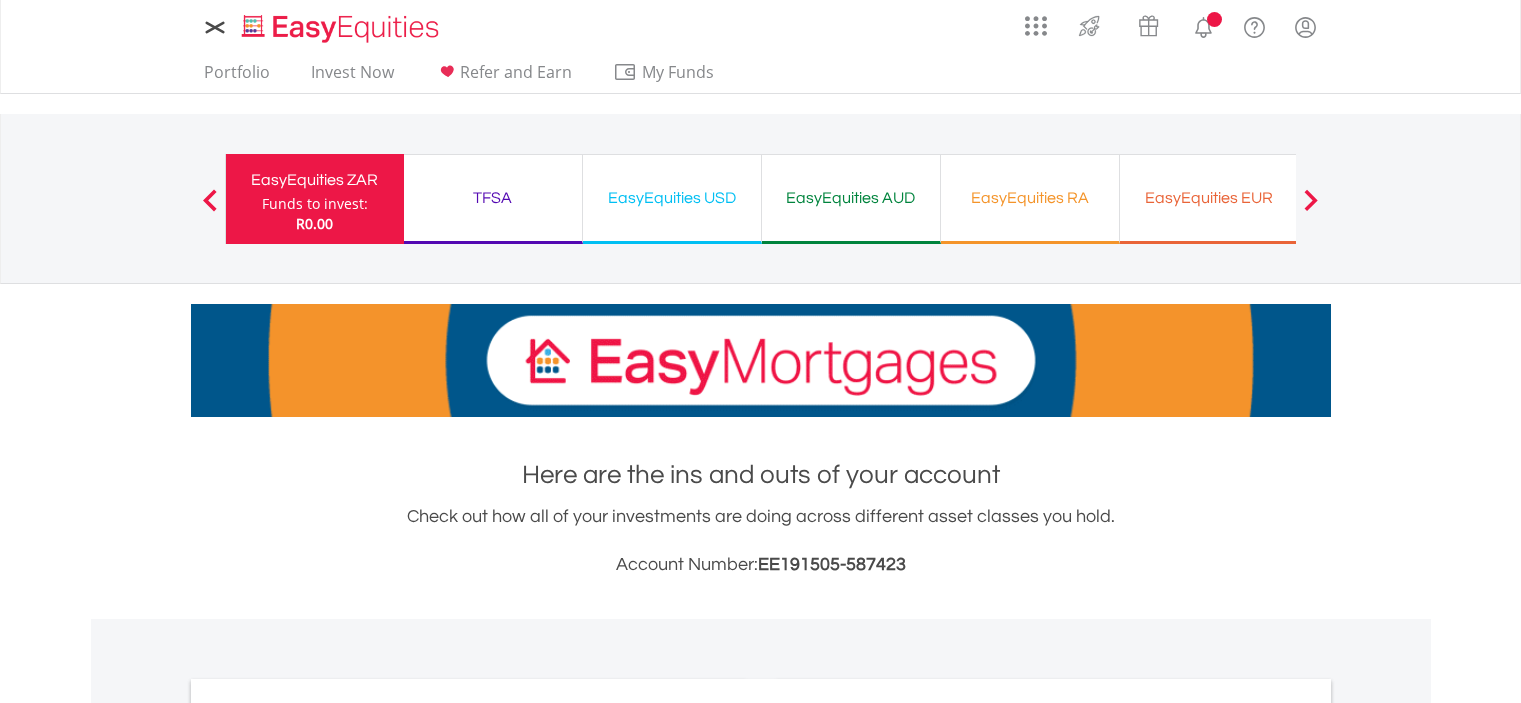 scroll, scrollTop: 0, scrollLeft: 0, axis: both 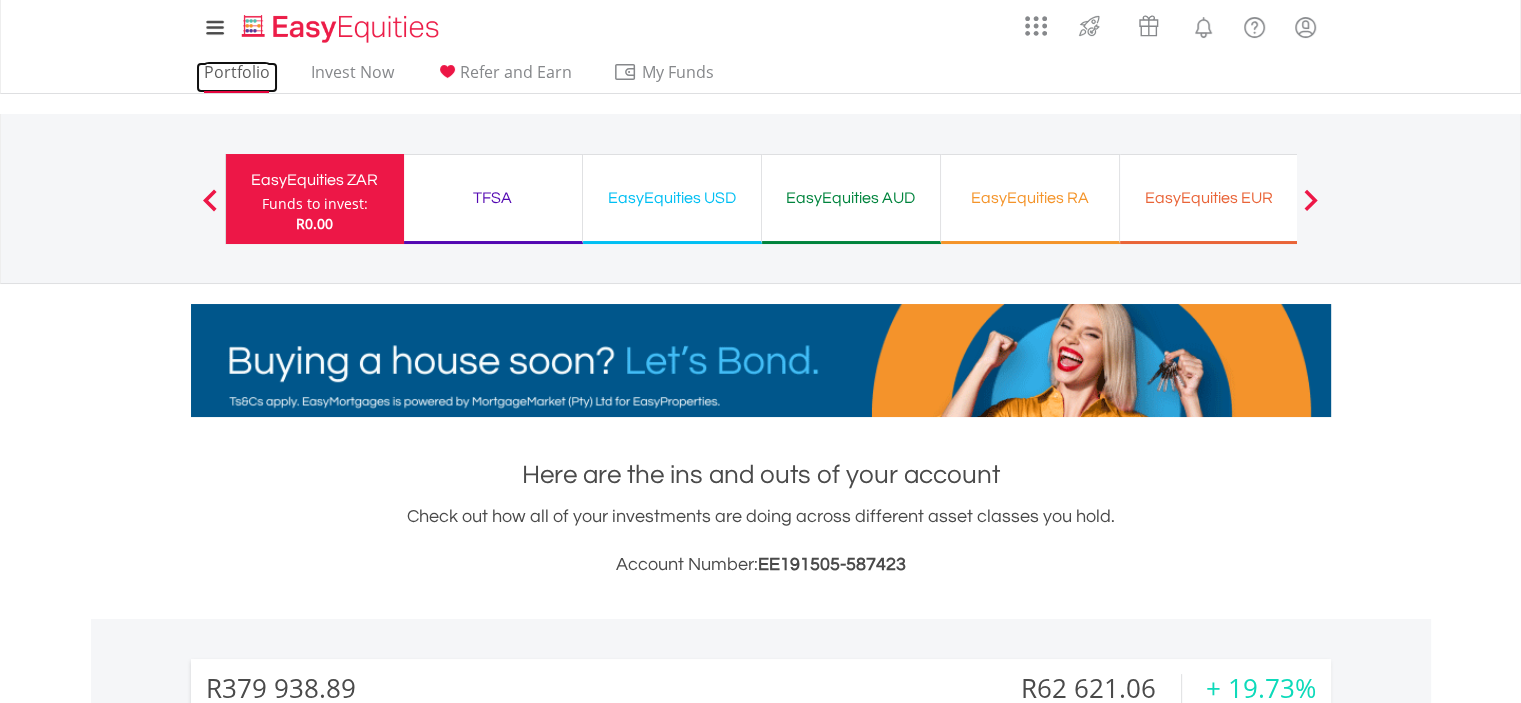click on "Portfolio" at bounding box center (237, 77) 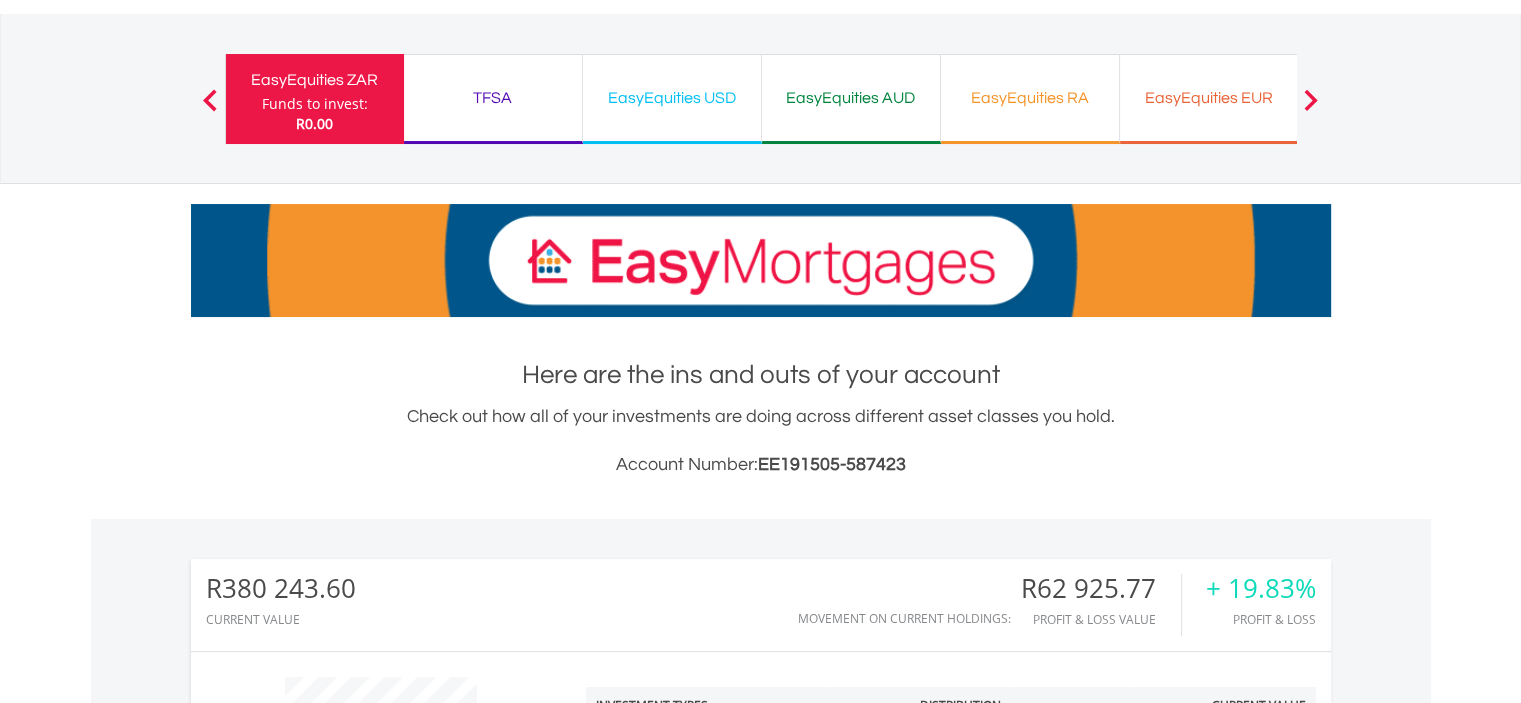 scroll, scrollTop: 165, scrollLeft: 0, axis: vertical 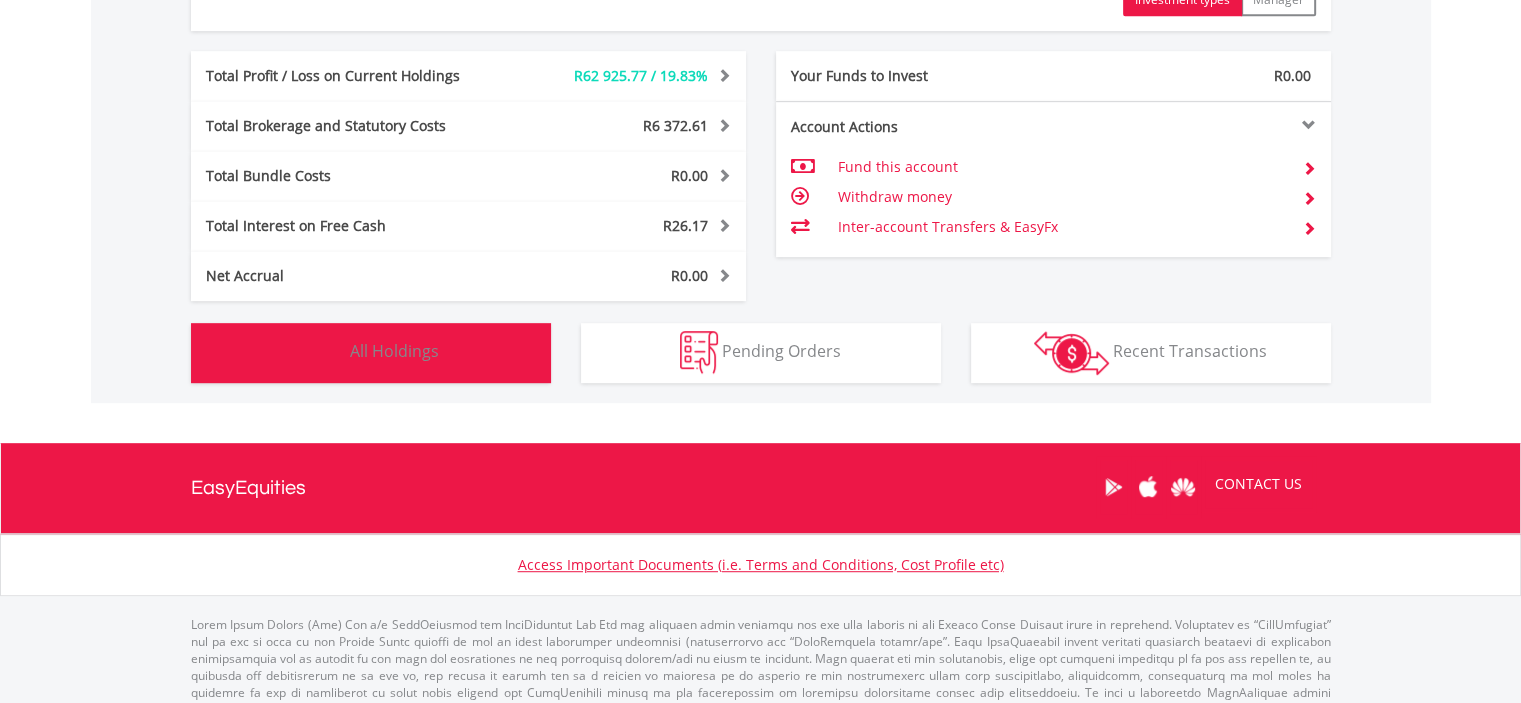 click on "Holdings
All Holdings" at bounding box center [371, 353] 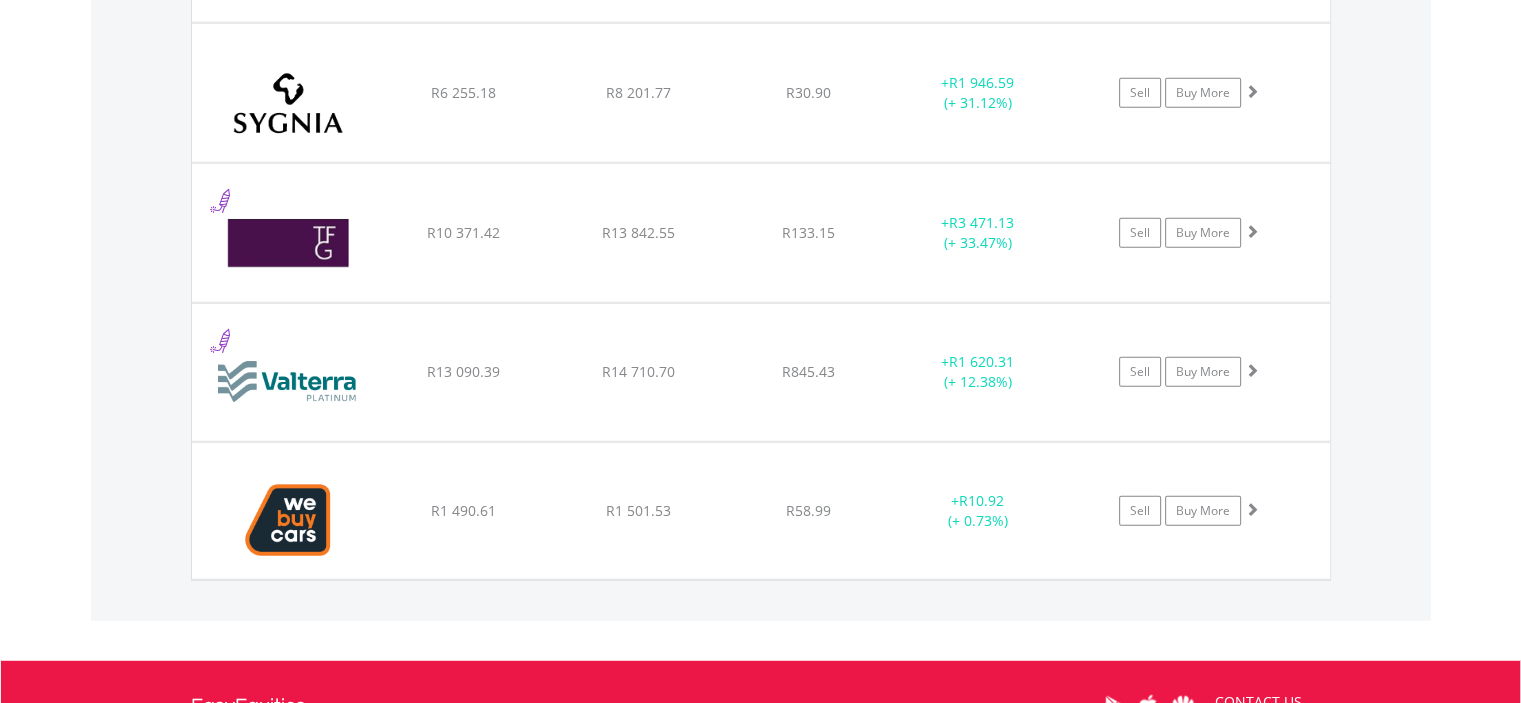 scroll, scrollTop: 5342, scrollLeft: 0, axis: vertical 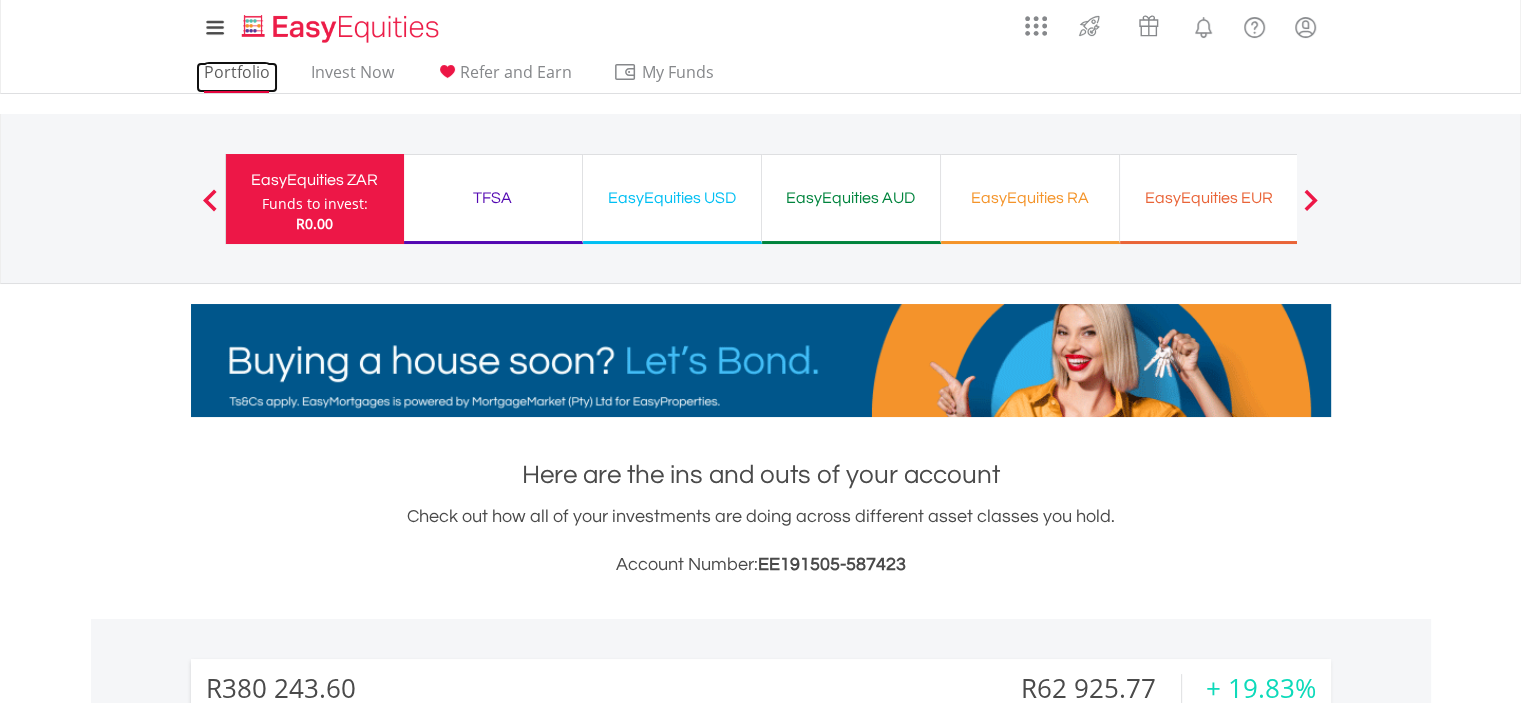 click on "Portfolio" at bounding box center [237, 77] 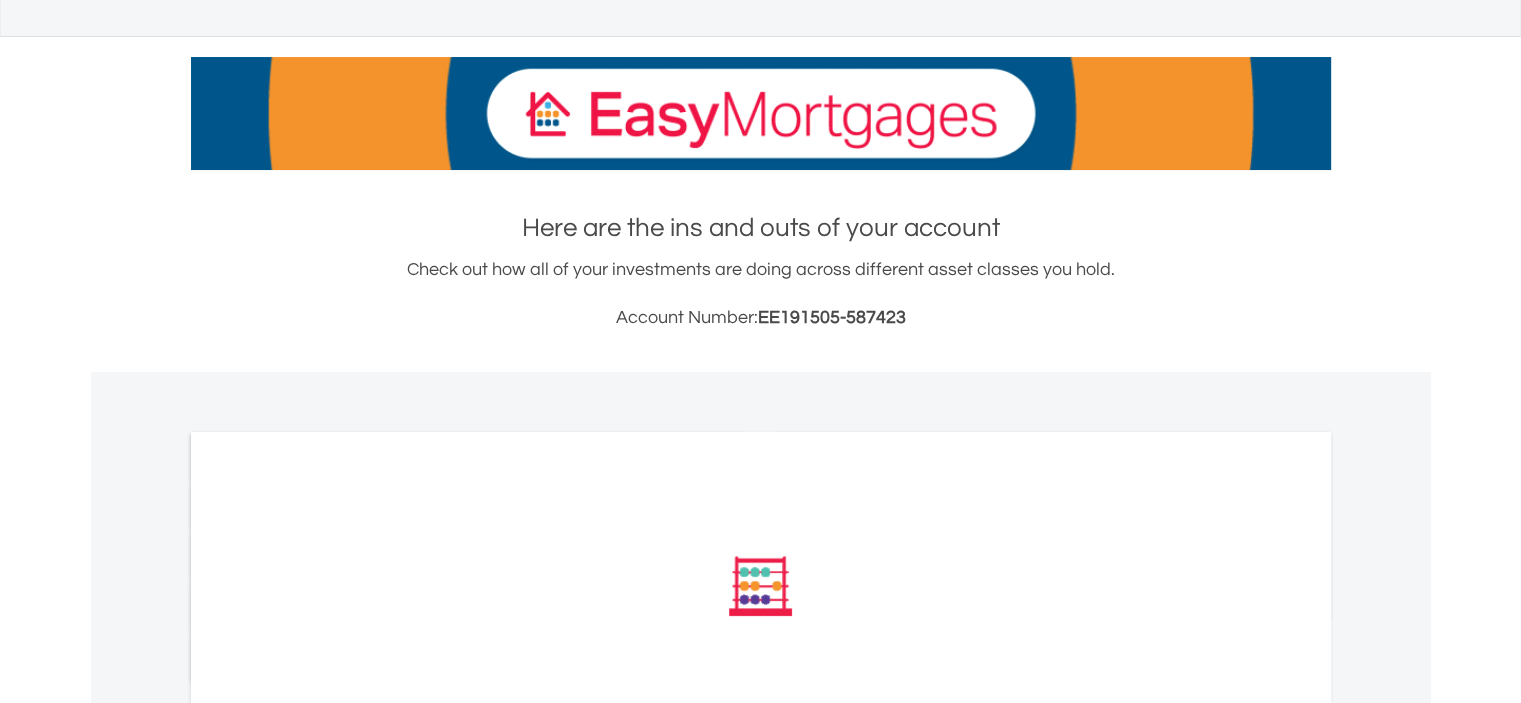 scroll, scrollTop: 300, scrollLeft: 0, axis: vertical 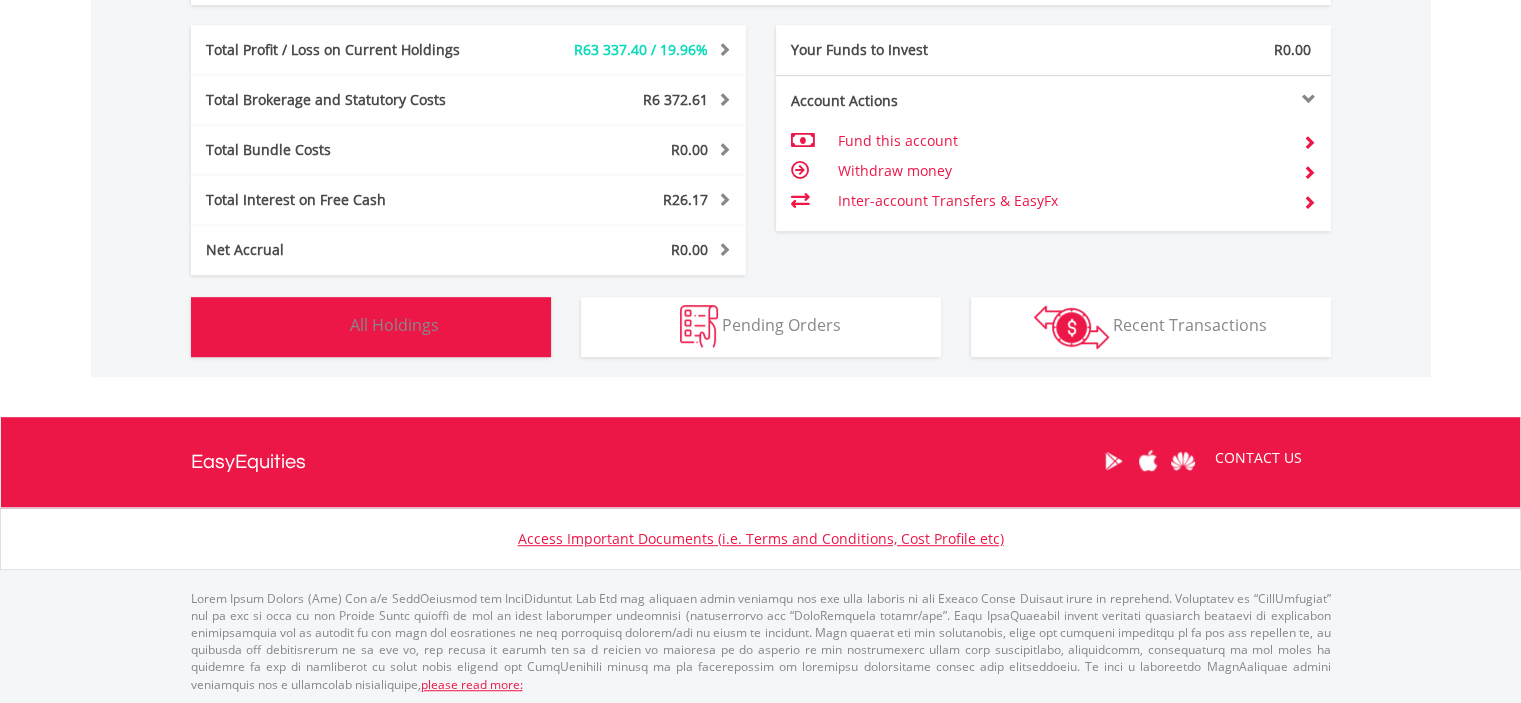click on "All Holdings" at bounding box center [394, 325] 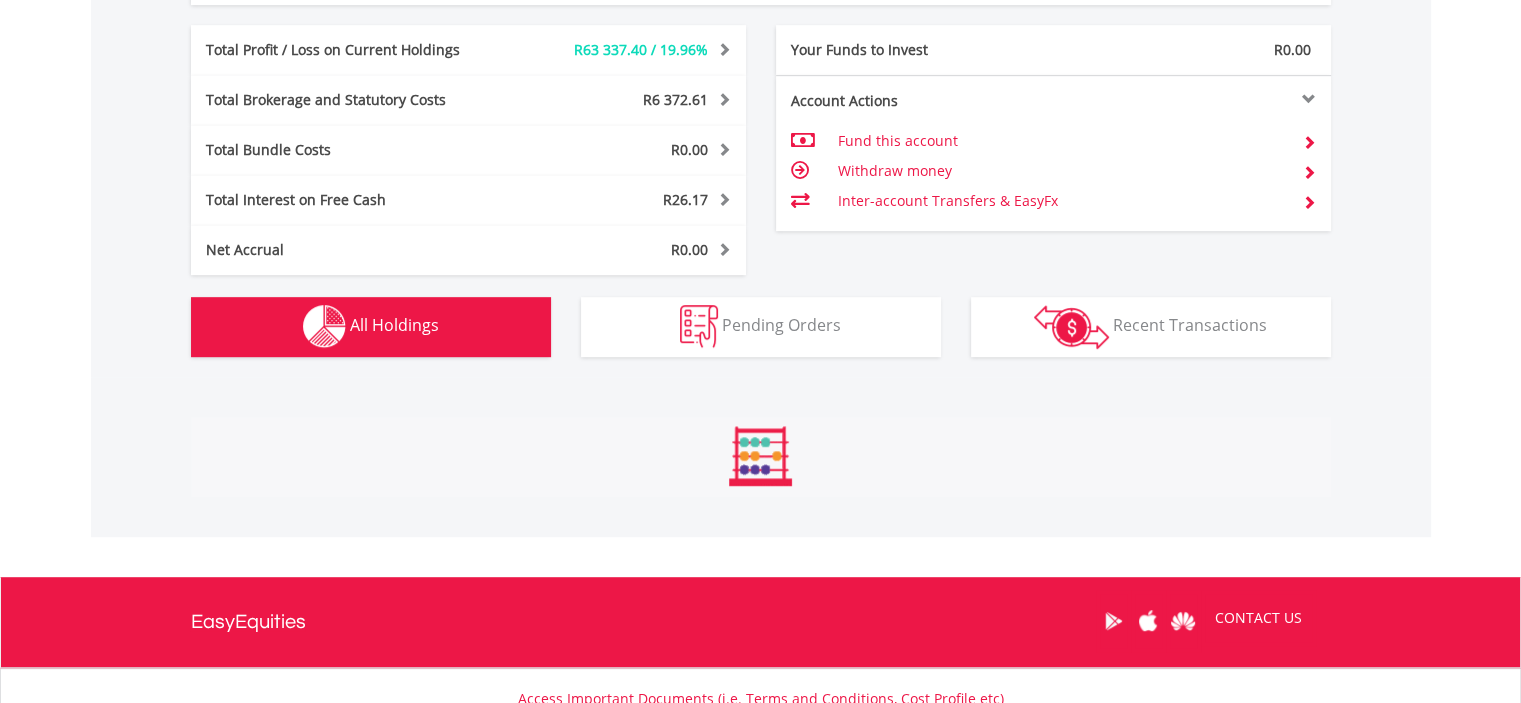 scroll, scrollTop: 1441, scrollLeft: 0, axis: vertical 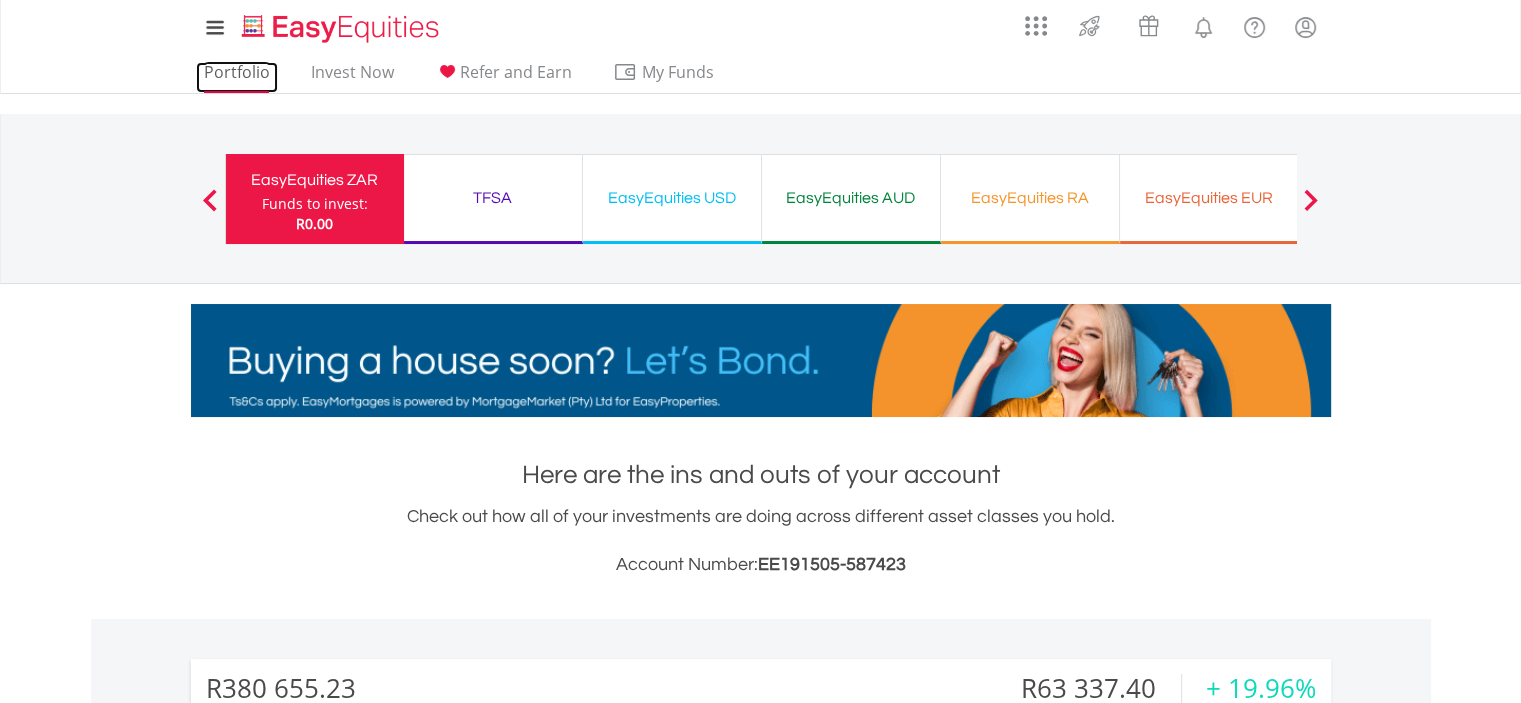 click on "Portfolio" at bounding box center [237, 77] 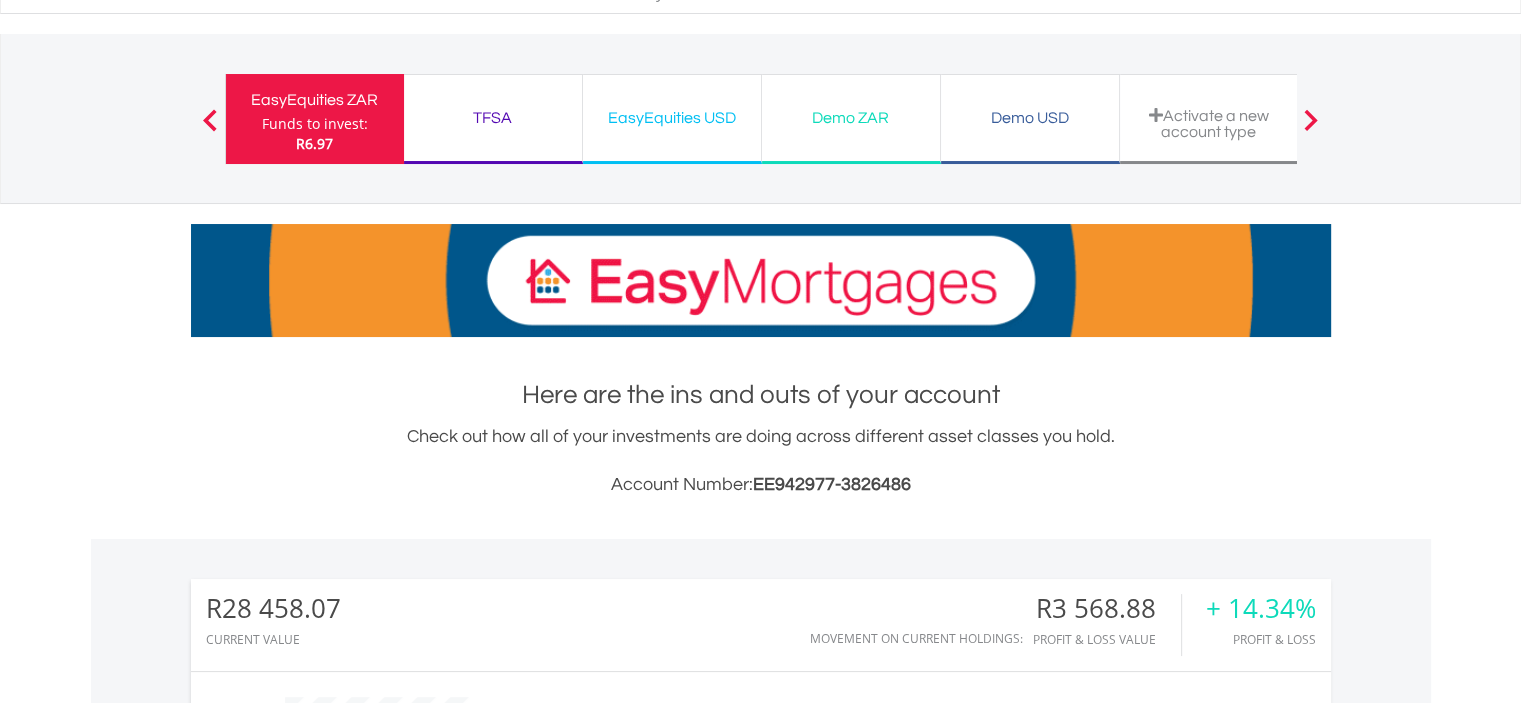 scroll, scrollTop: 200, scrollLeft: 0, axis: vertical 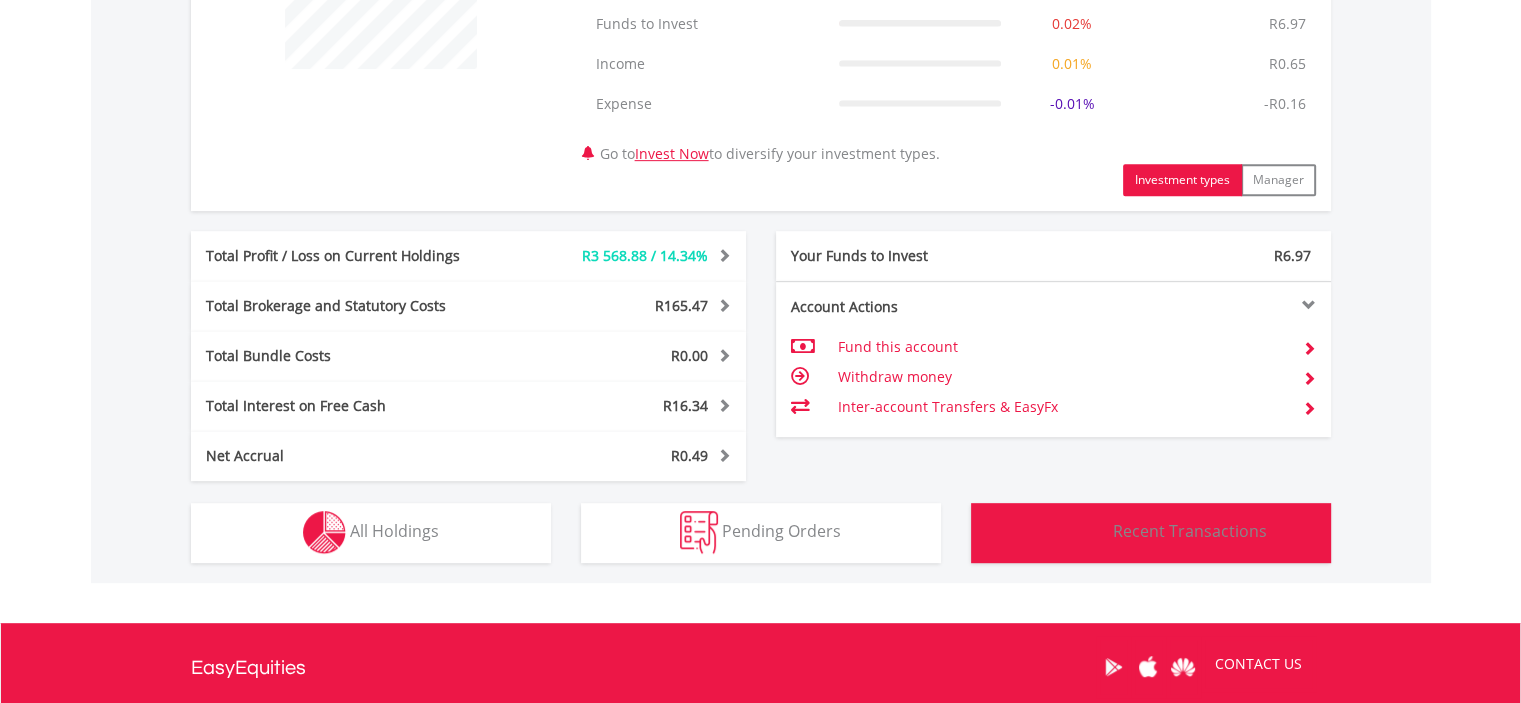click on "Recent Transactions" at bounding box center (1190, 531) 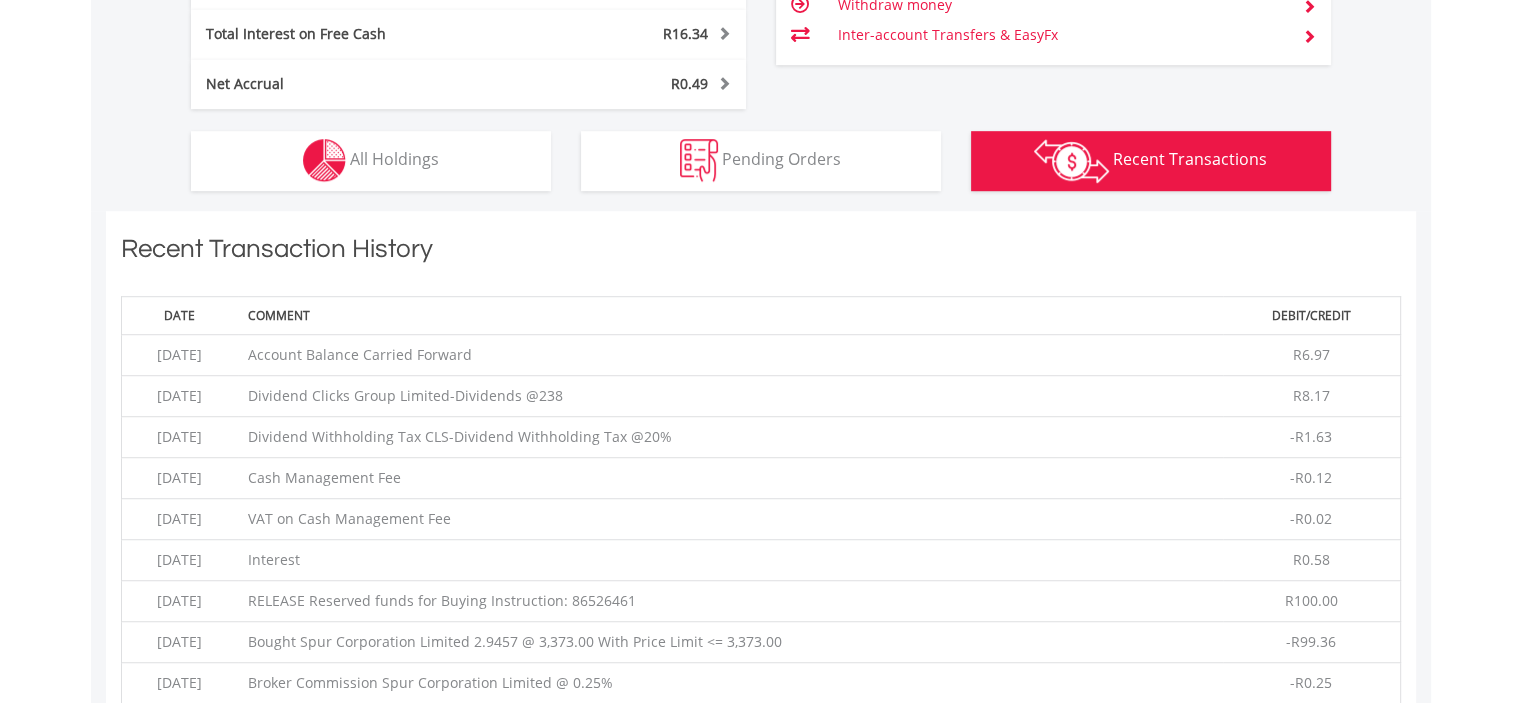 scroll, scrollTop: 1481, scrollLeft: 0, axis: vertical 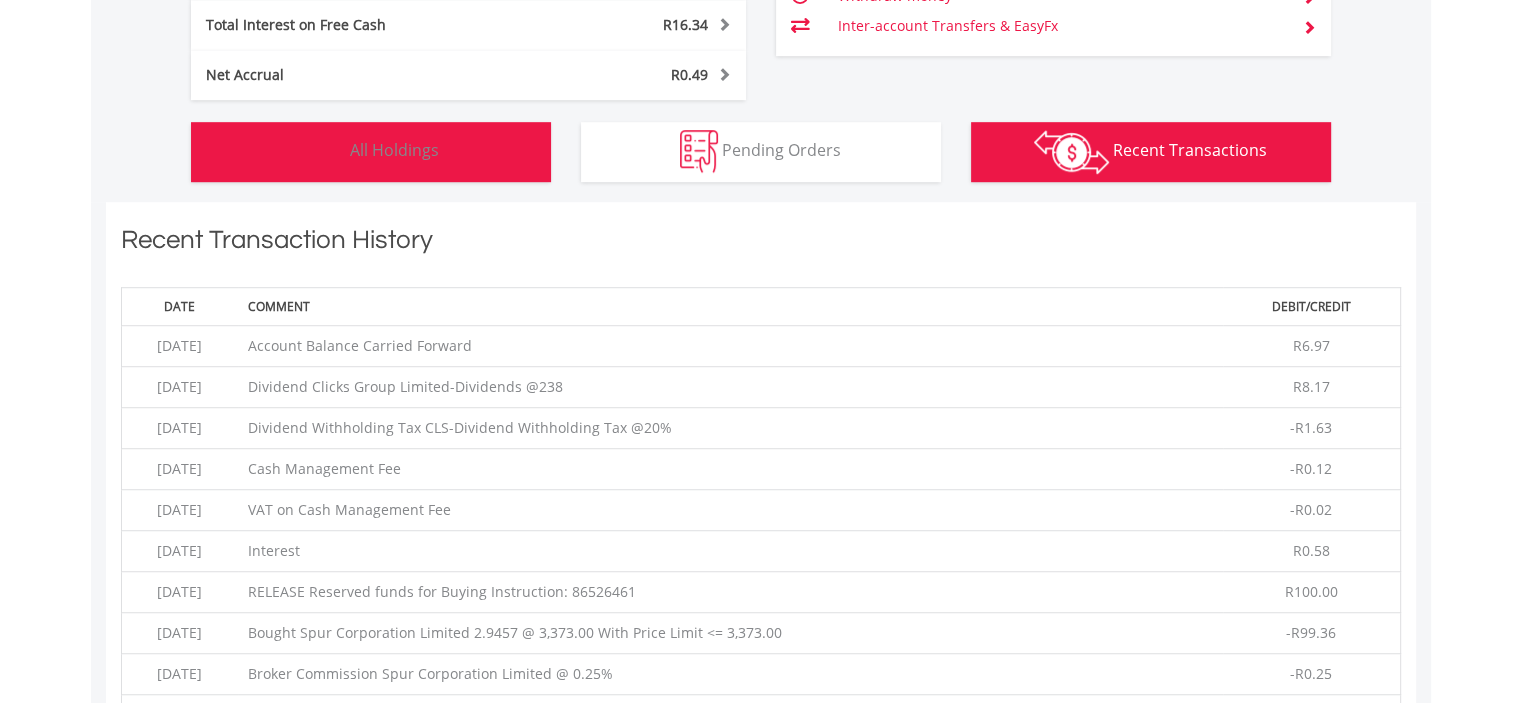 click on "Holdings
All Holdings" at bounding box center (371, 152) 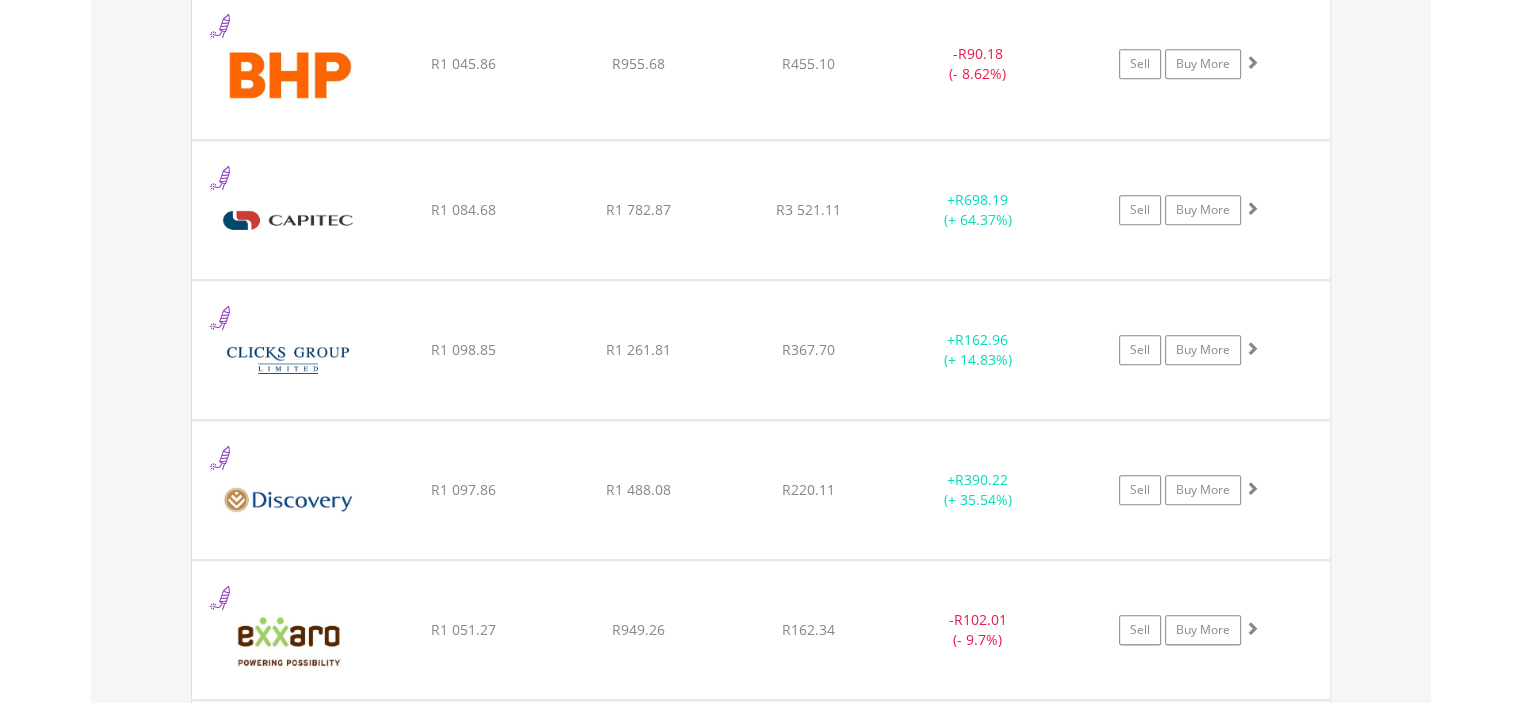 scroll, scrollTop: 2221, scrollLeft: 0, axis: vertical 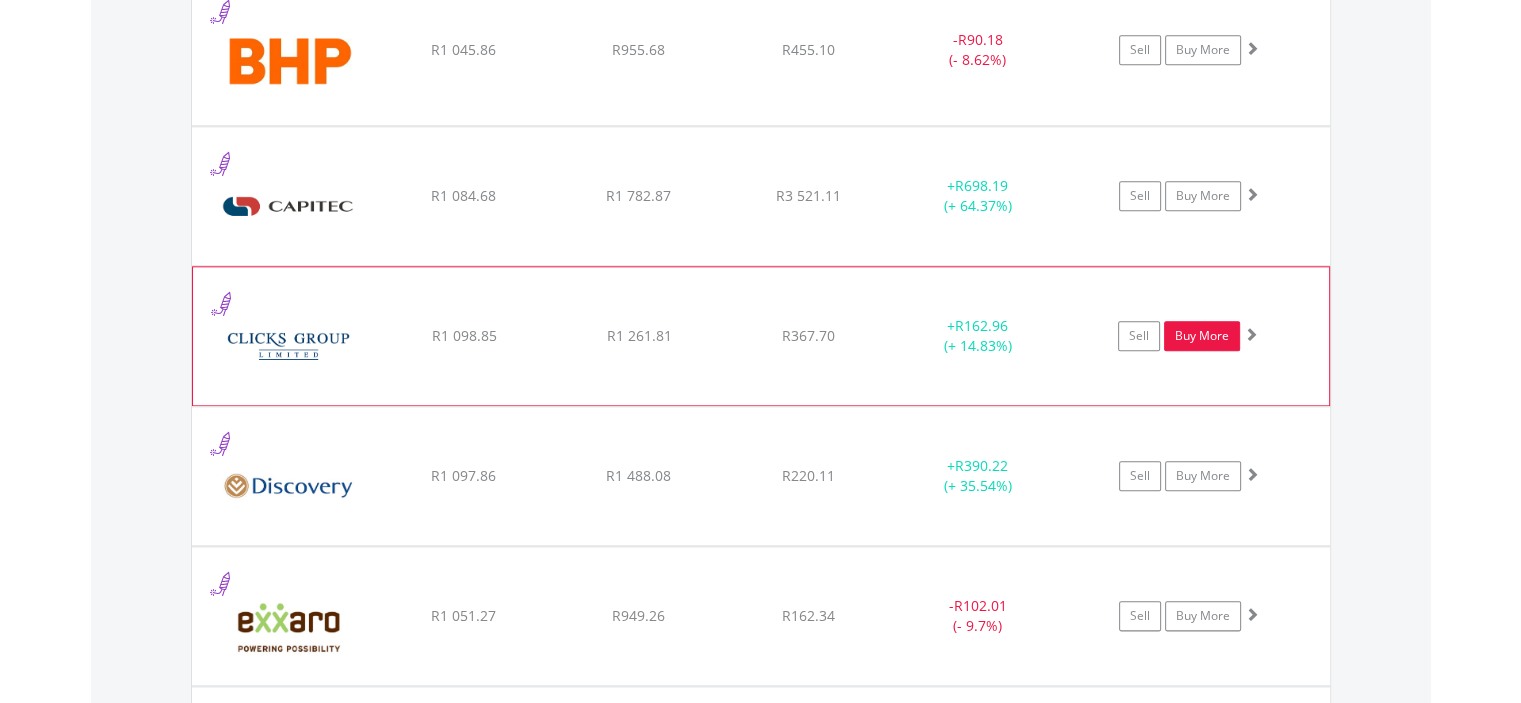click on "Buy More" at bounding box center [1202, 336] 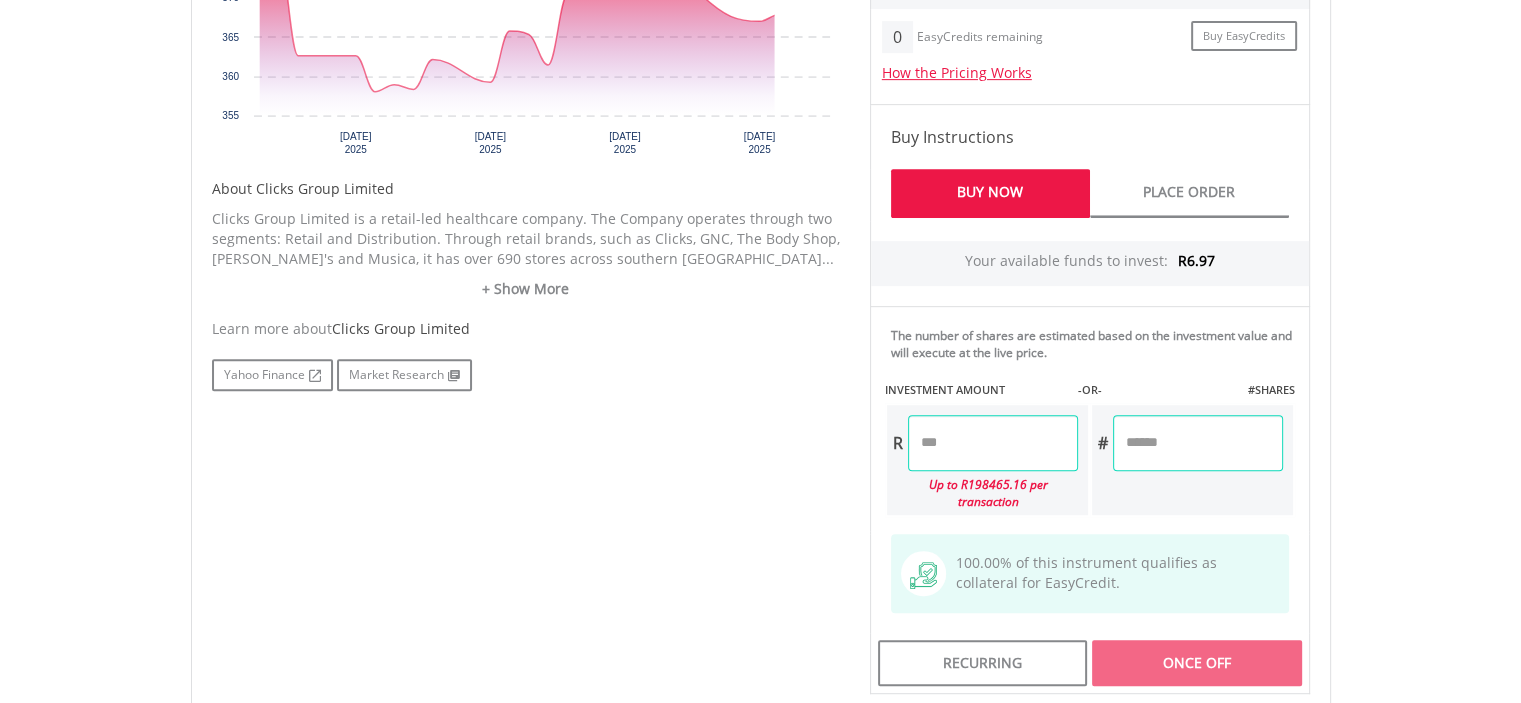 scroll, scrollTop: 1000, scrollLeft: 0, axis: vertical 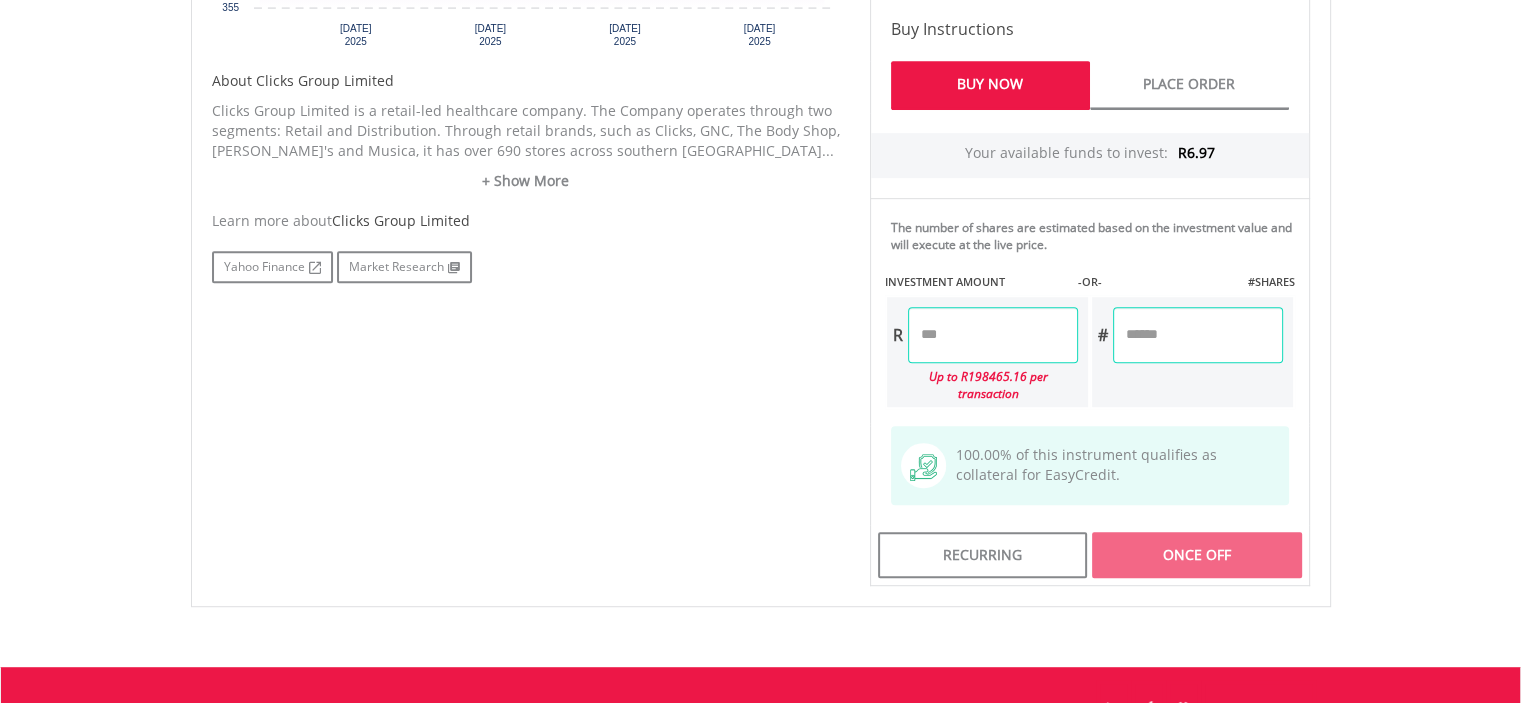 click at bounding box center (993, 335) 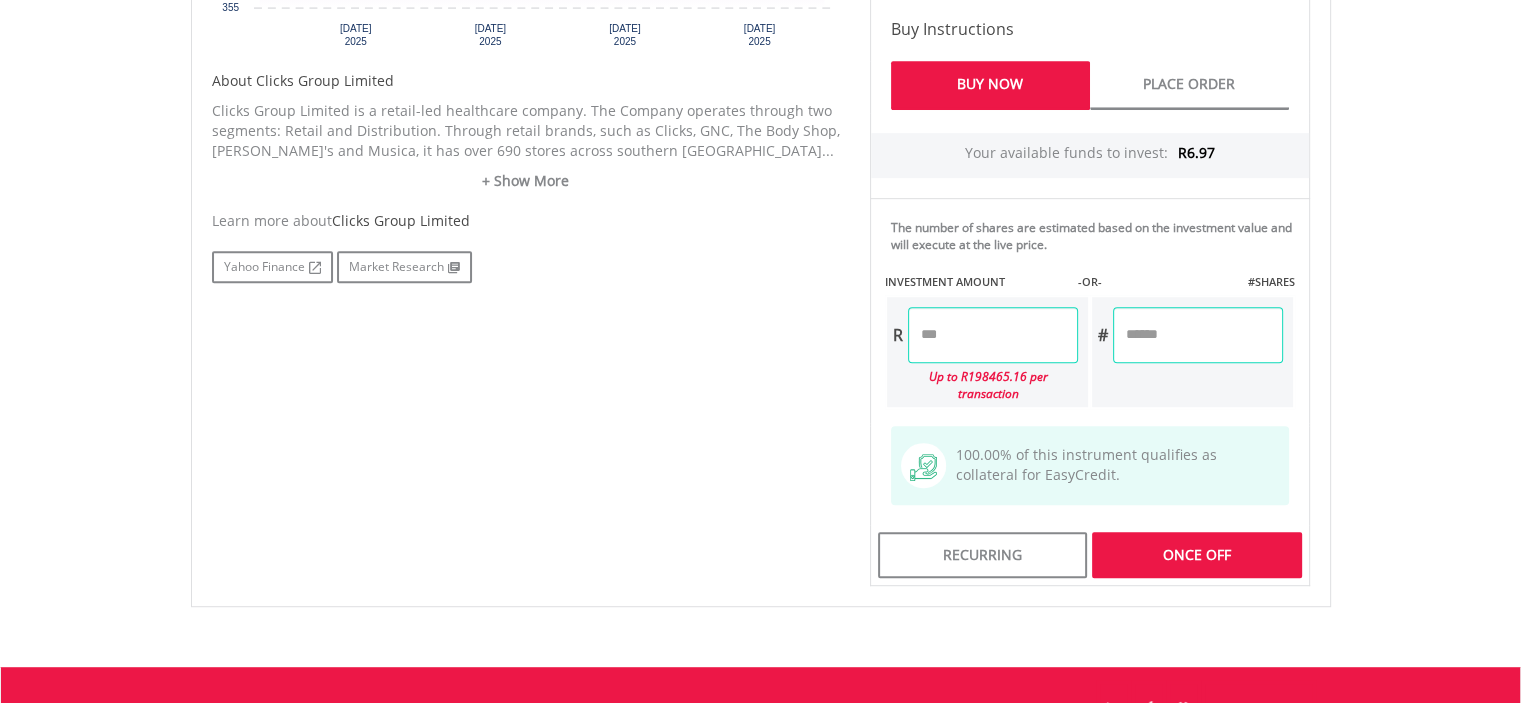 type on "****" 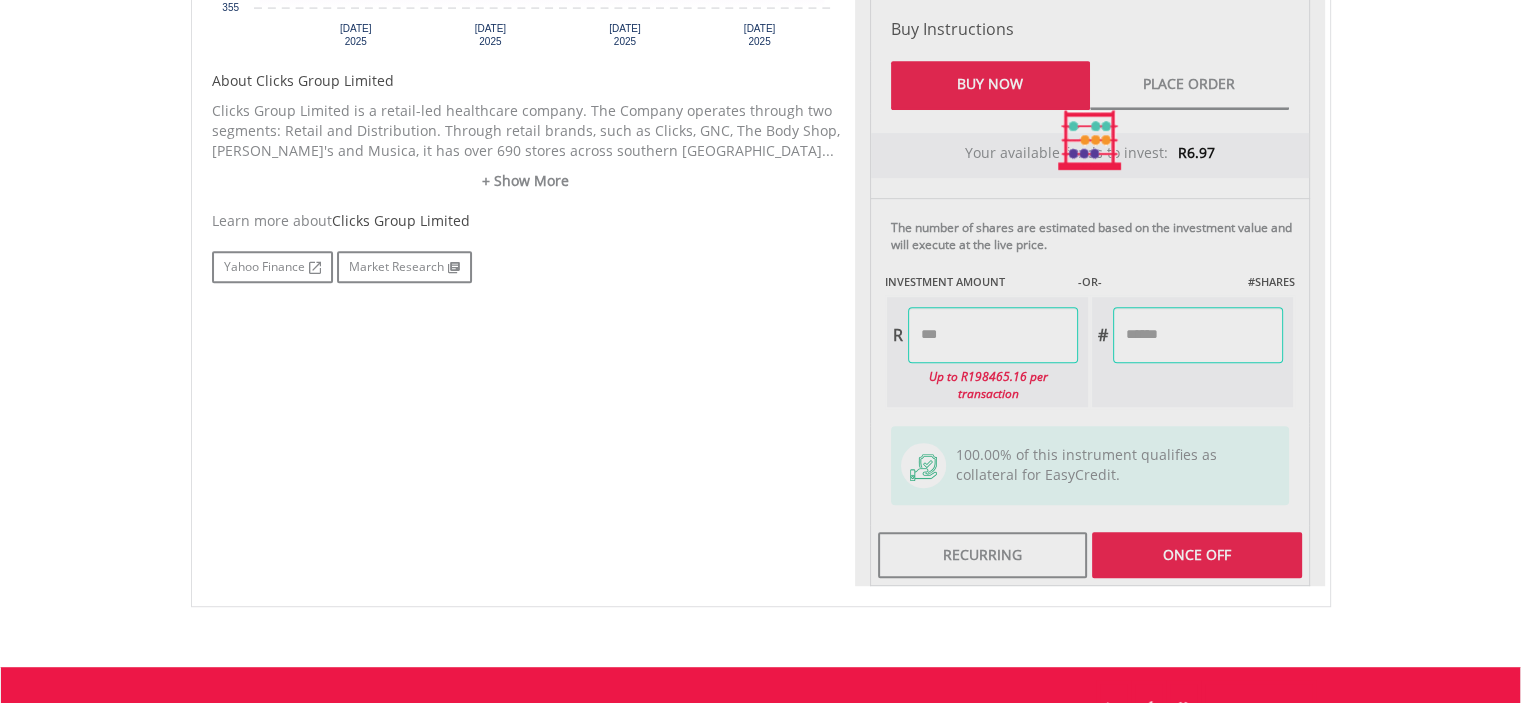 click on "Last Updated Price:
15-min. Delay*
Price Update Cost:
2
Credits
Request A Price Update
Request Update
SELLING AT (BID)
BUYING AT                     (ASK)
LAST PRICE
R367.71
R367.91
R367.73
0" at bounding box center (1090, 140) 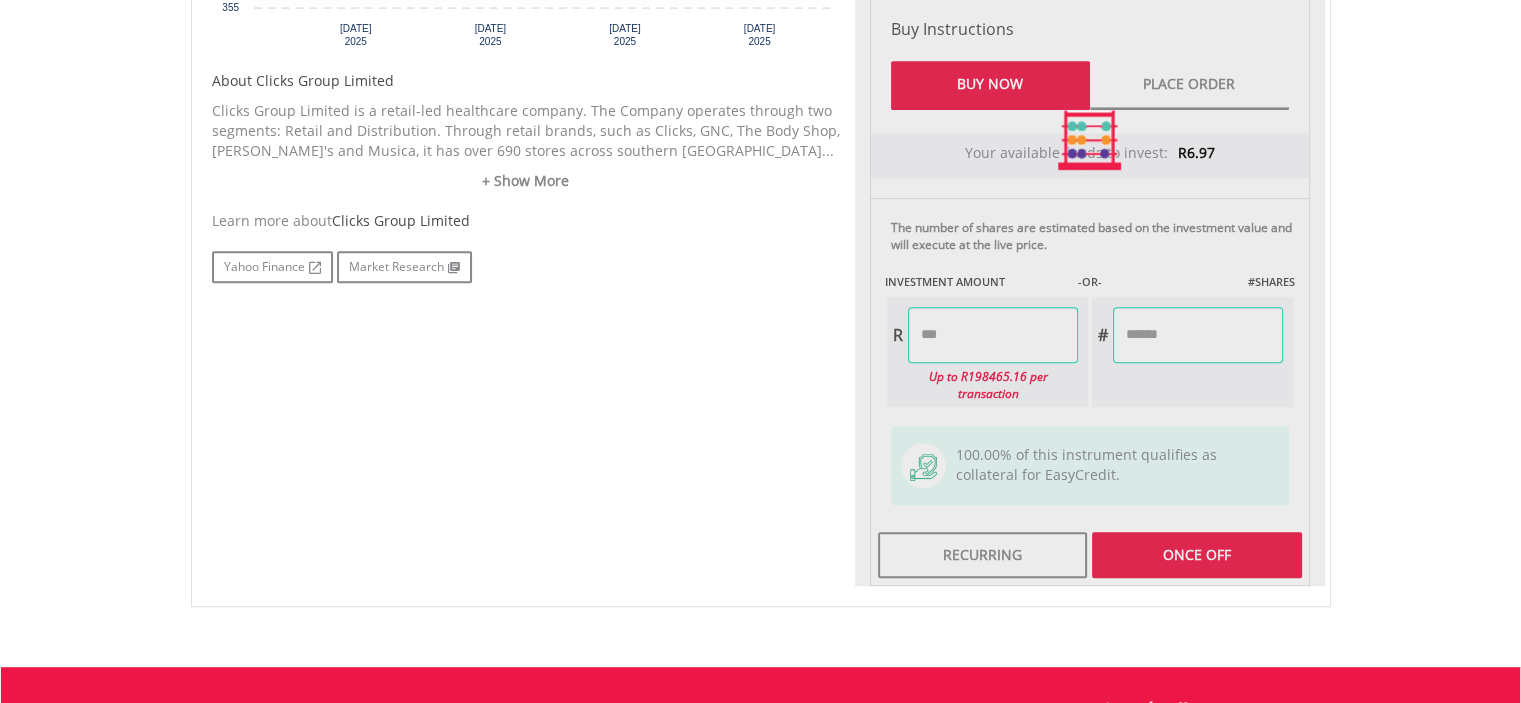 type on "******" 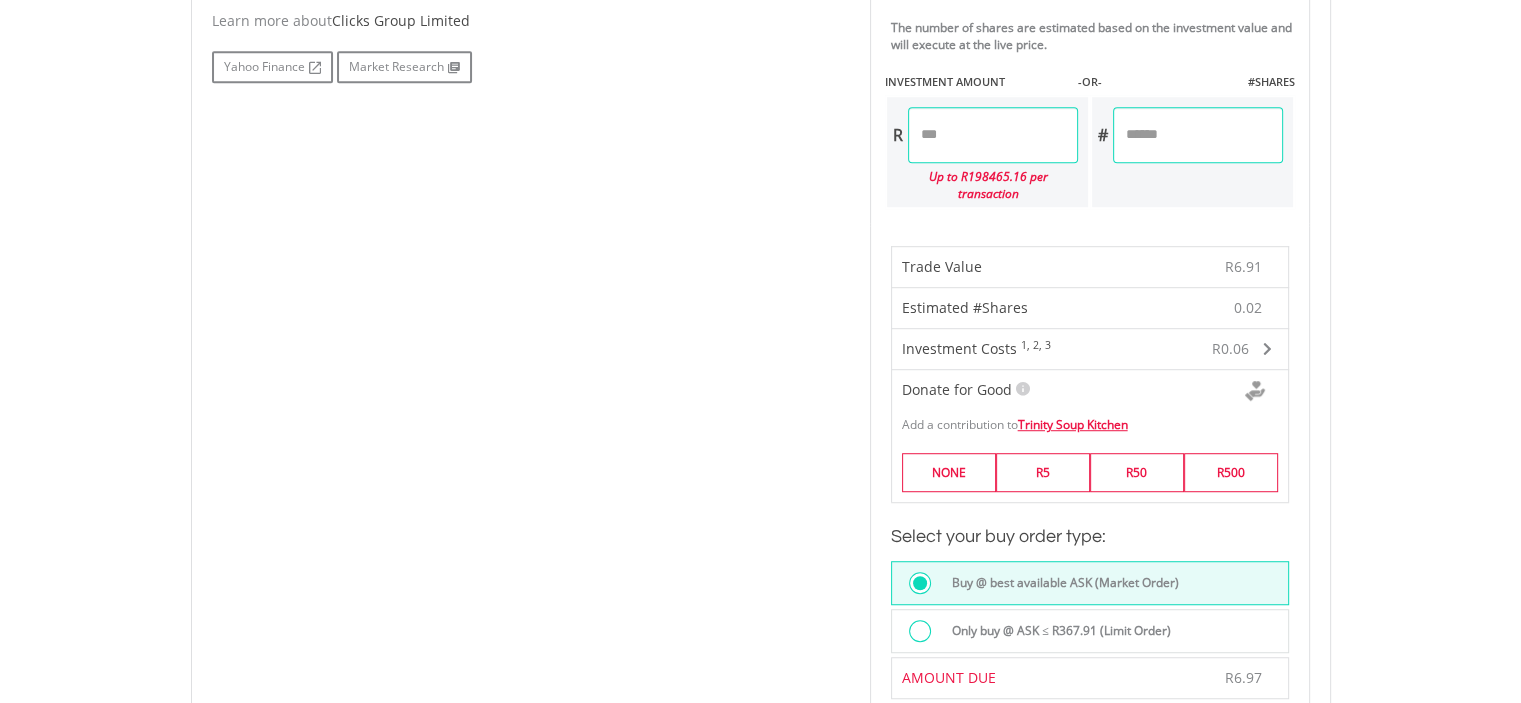 scroll, scrollTop: 1200, scrollLeft: 0, axis: vertical 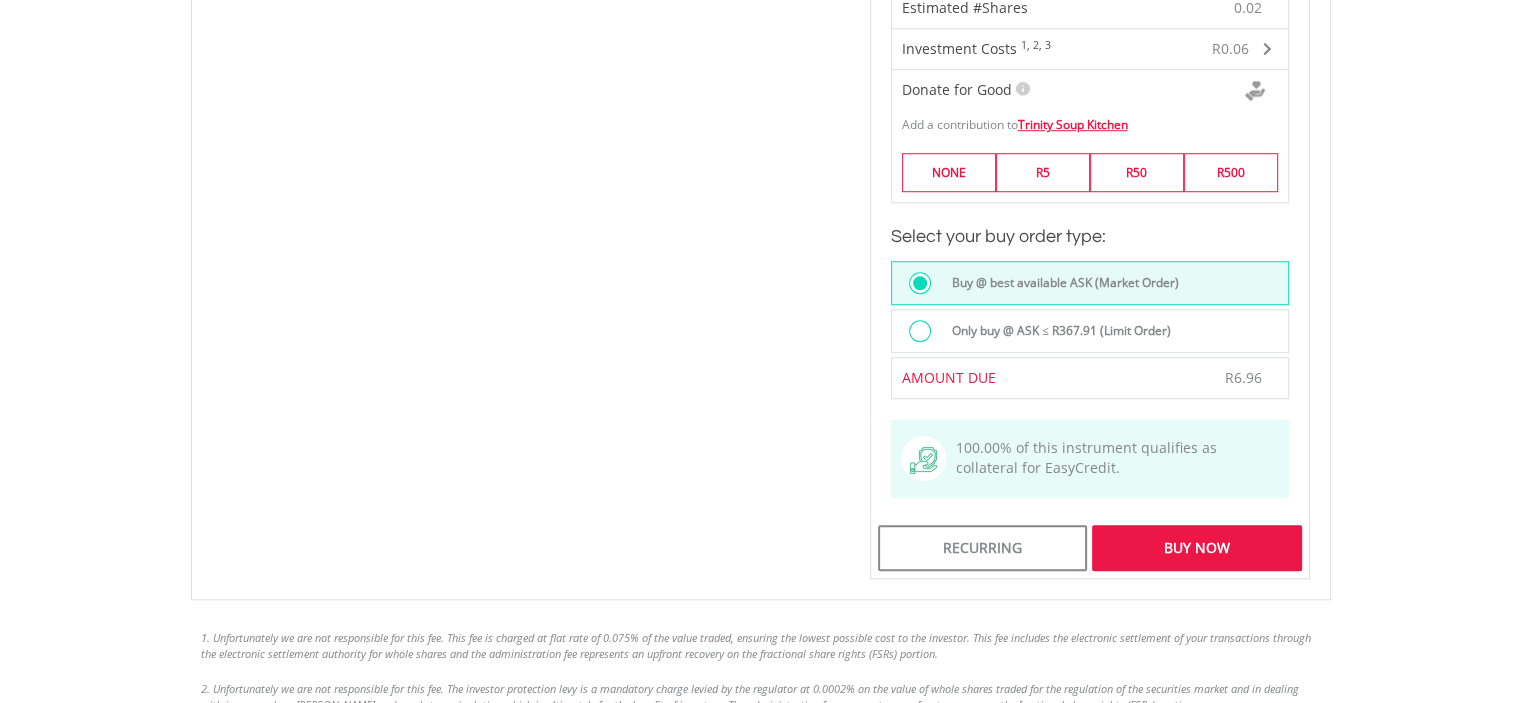 click on "Buy Now" at bounding box center [1196, 548] 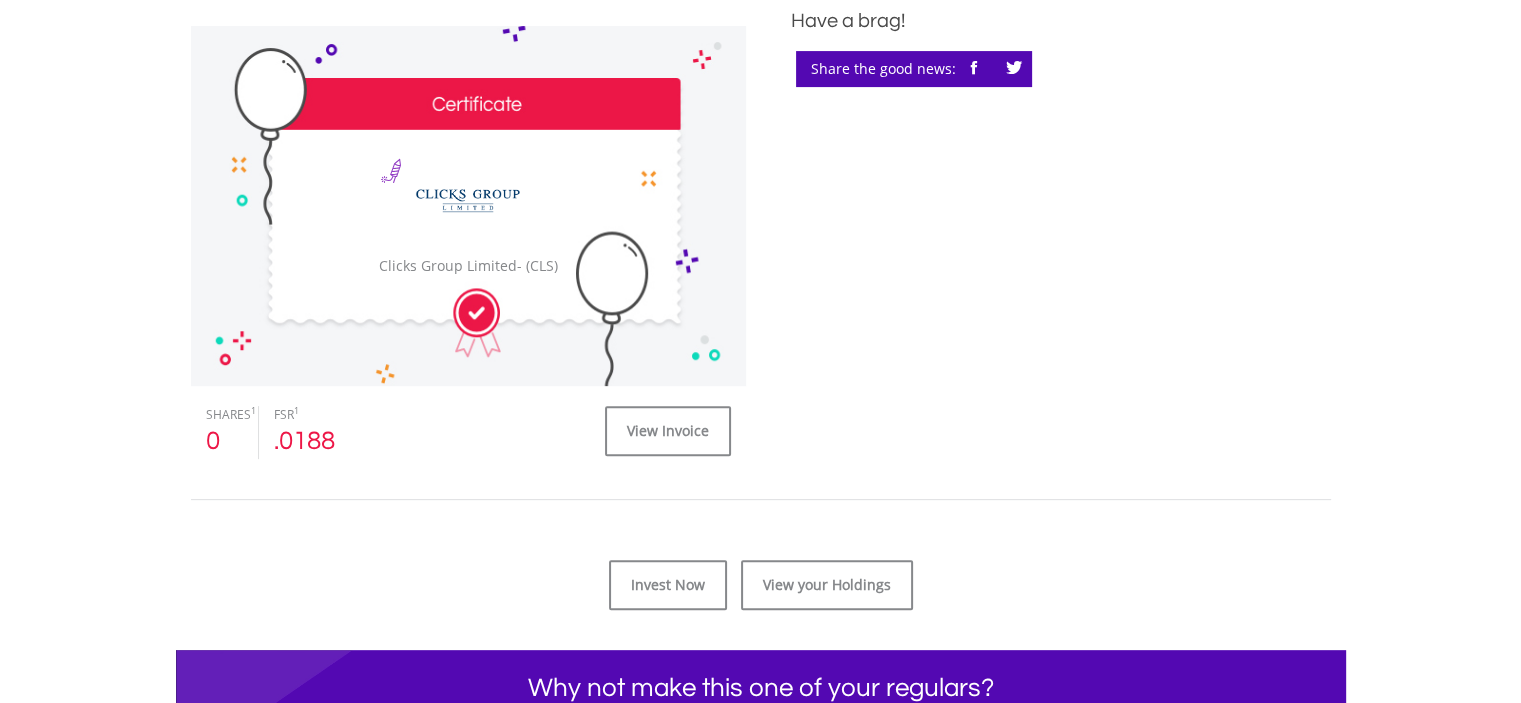 scroll, scrollTop: 600, scrollLeft: 0, axis: vertical 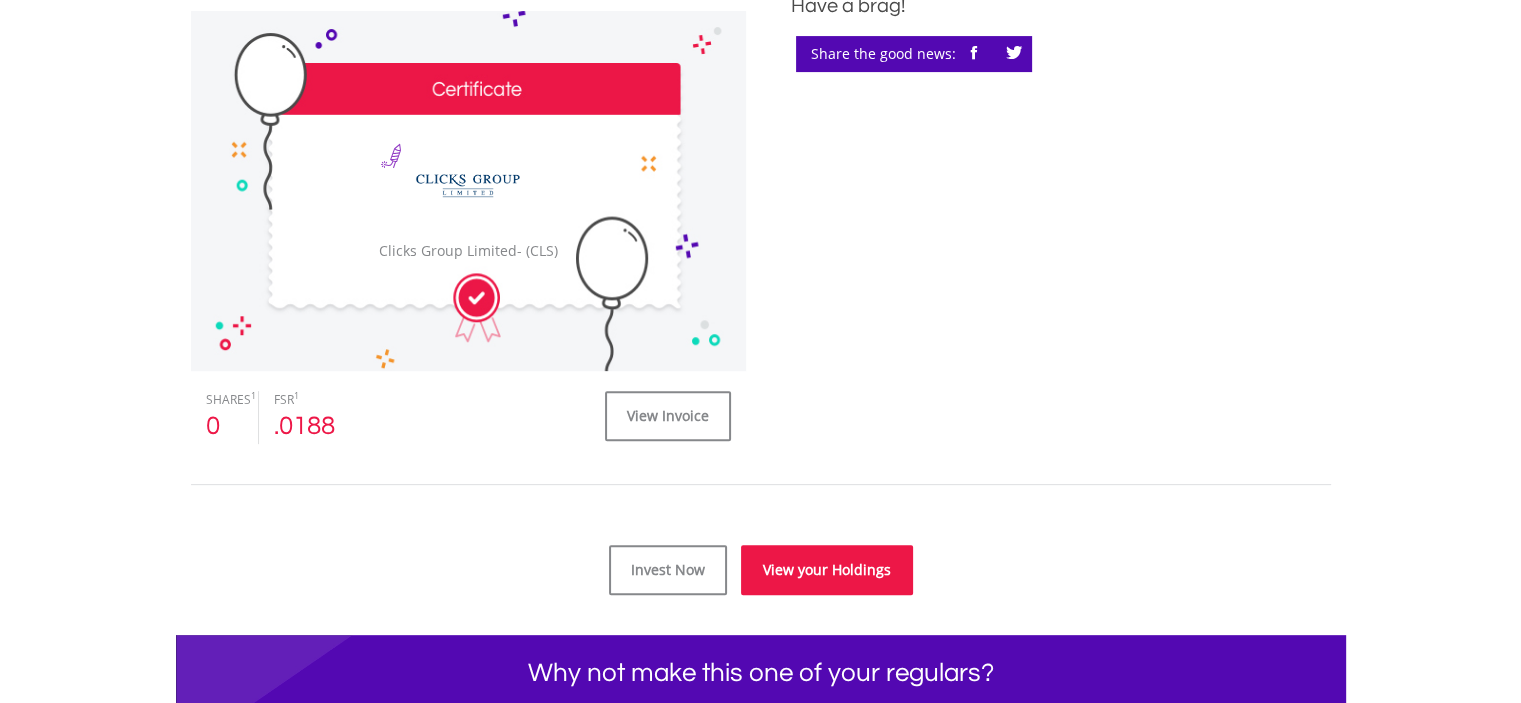 click on "View your Holdings" at bounding box center (827, 570) 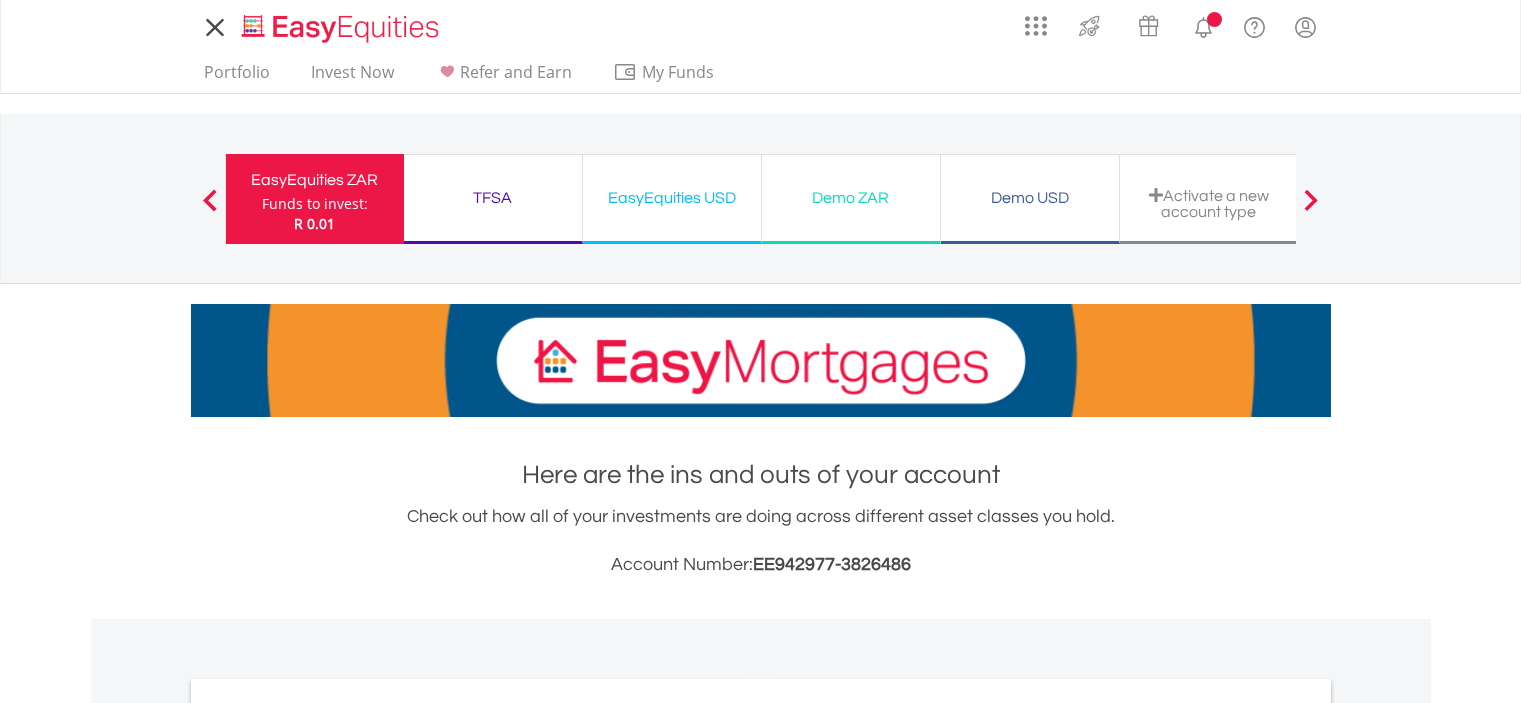 scroll, scrollTop: 0, scrollLeft: 0, axis: both 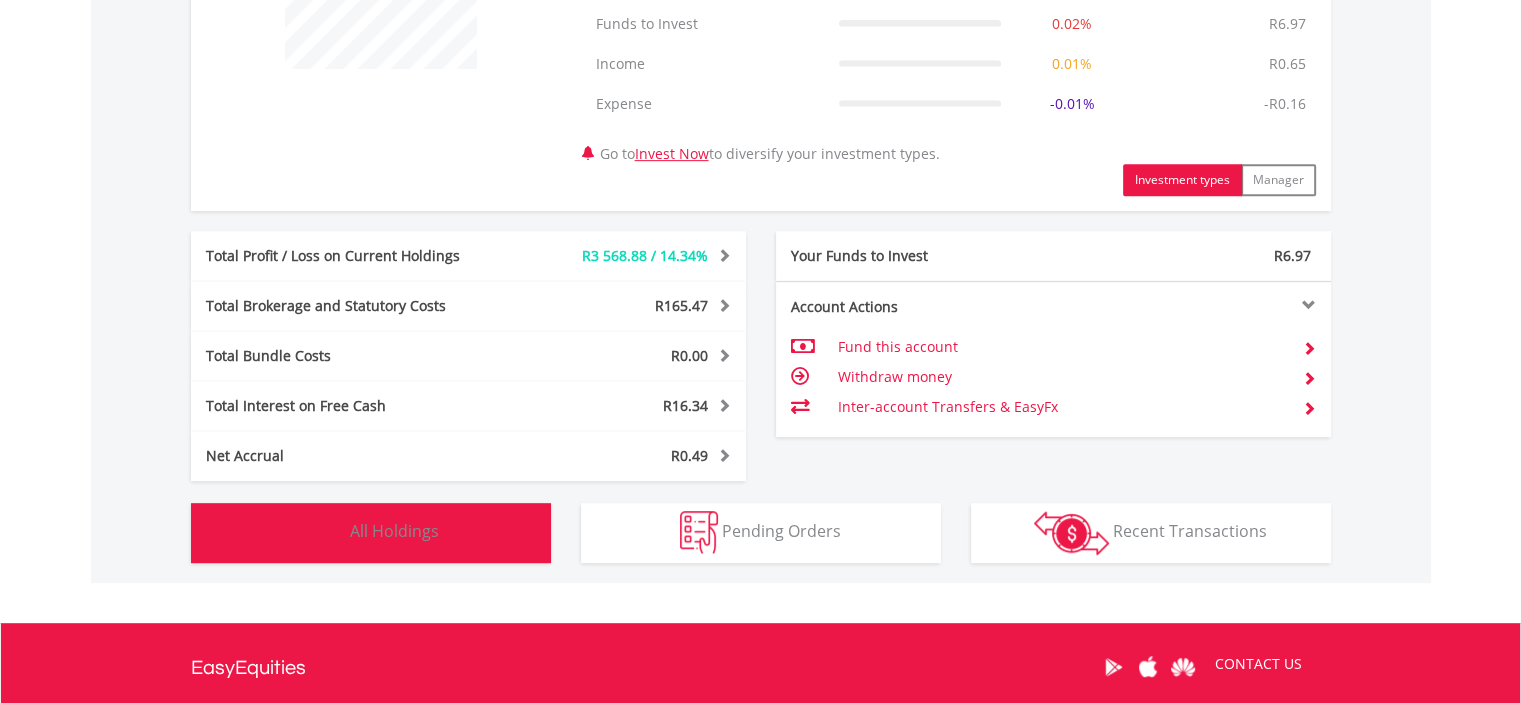 click on "All Holdings" at bounding box center [394, 531] 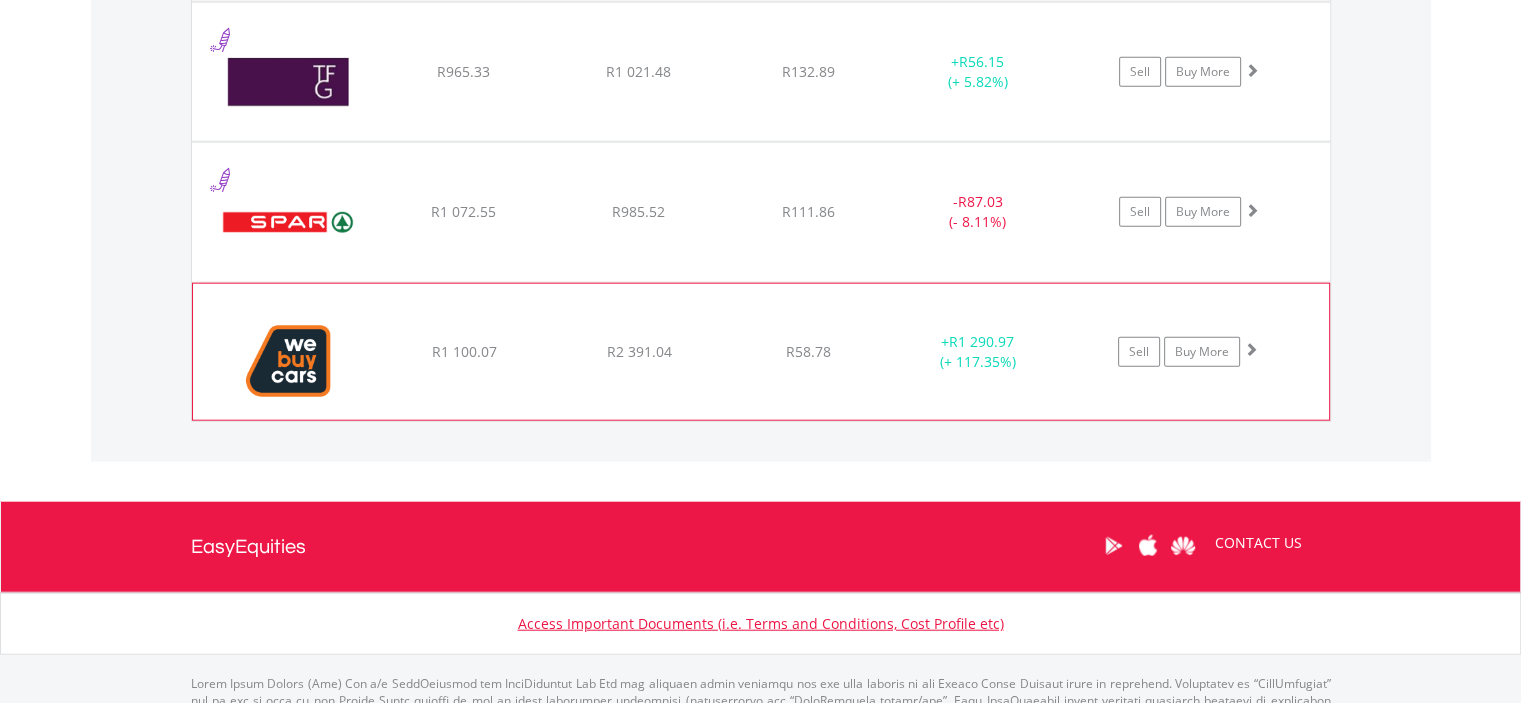 scroll, scrollTop: 4821, scrollLeft: 0, axis: vertical 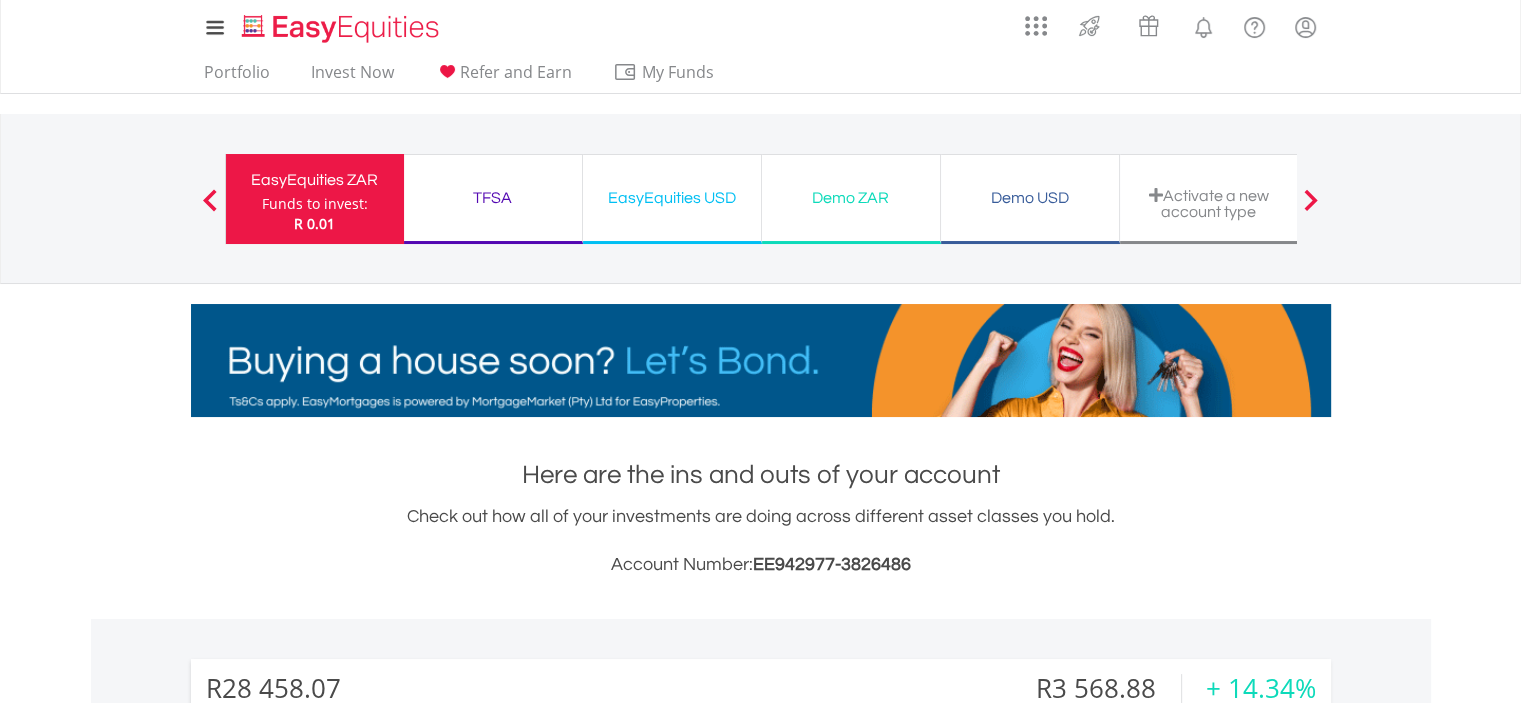 click on "TFSA" at bounding box center [493, 198] 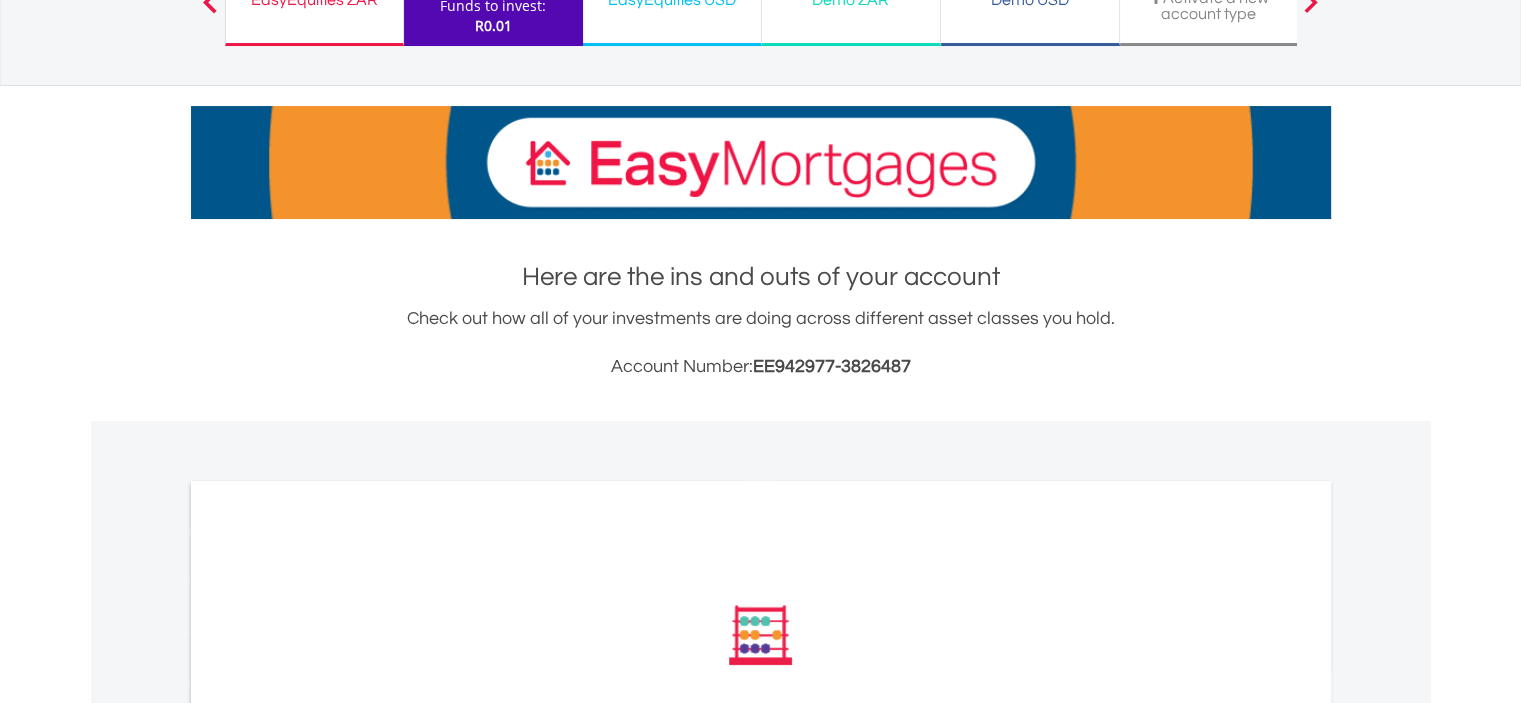 scroll, scrollTop: 400, scrollLeft: 0, axis: vertical 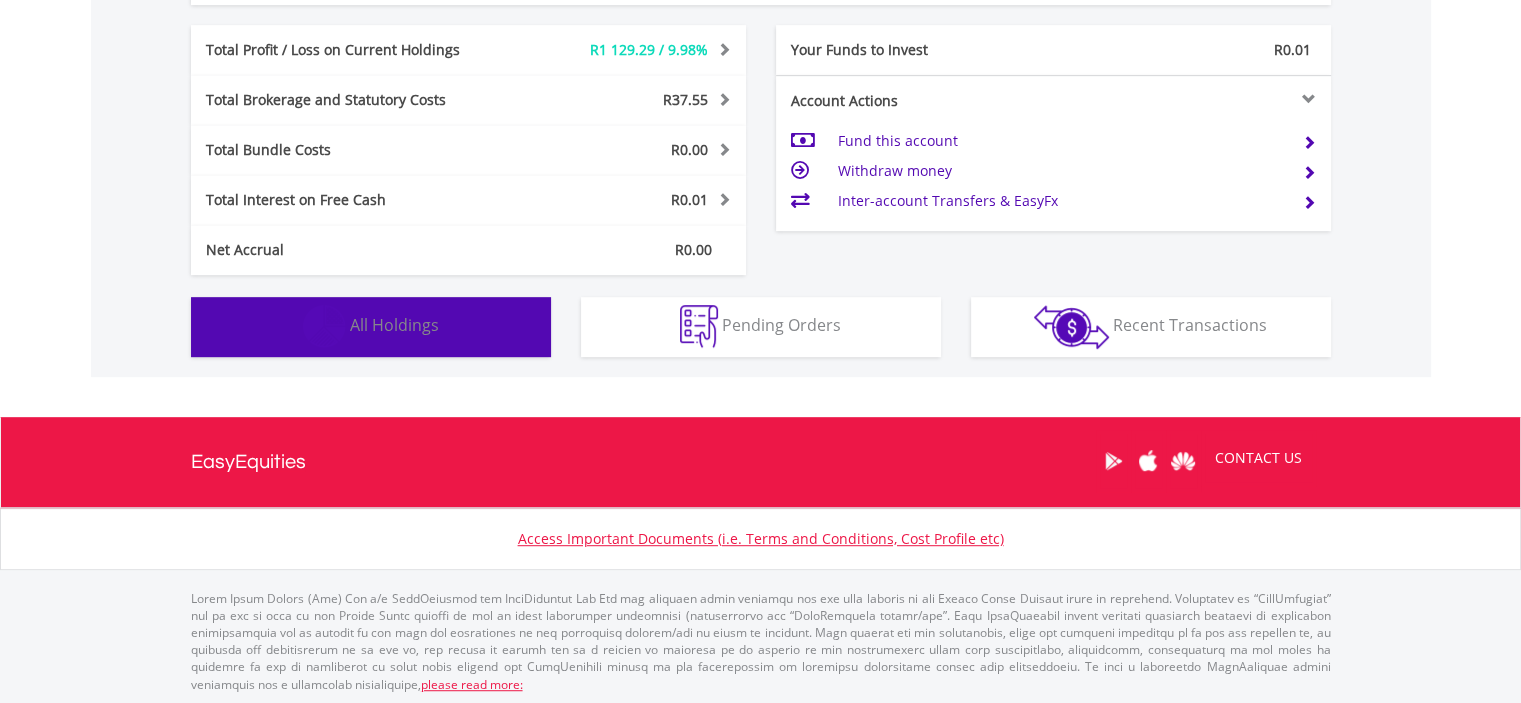 click on "All Holdings" at bounding box center [394, 325] 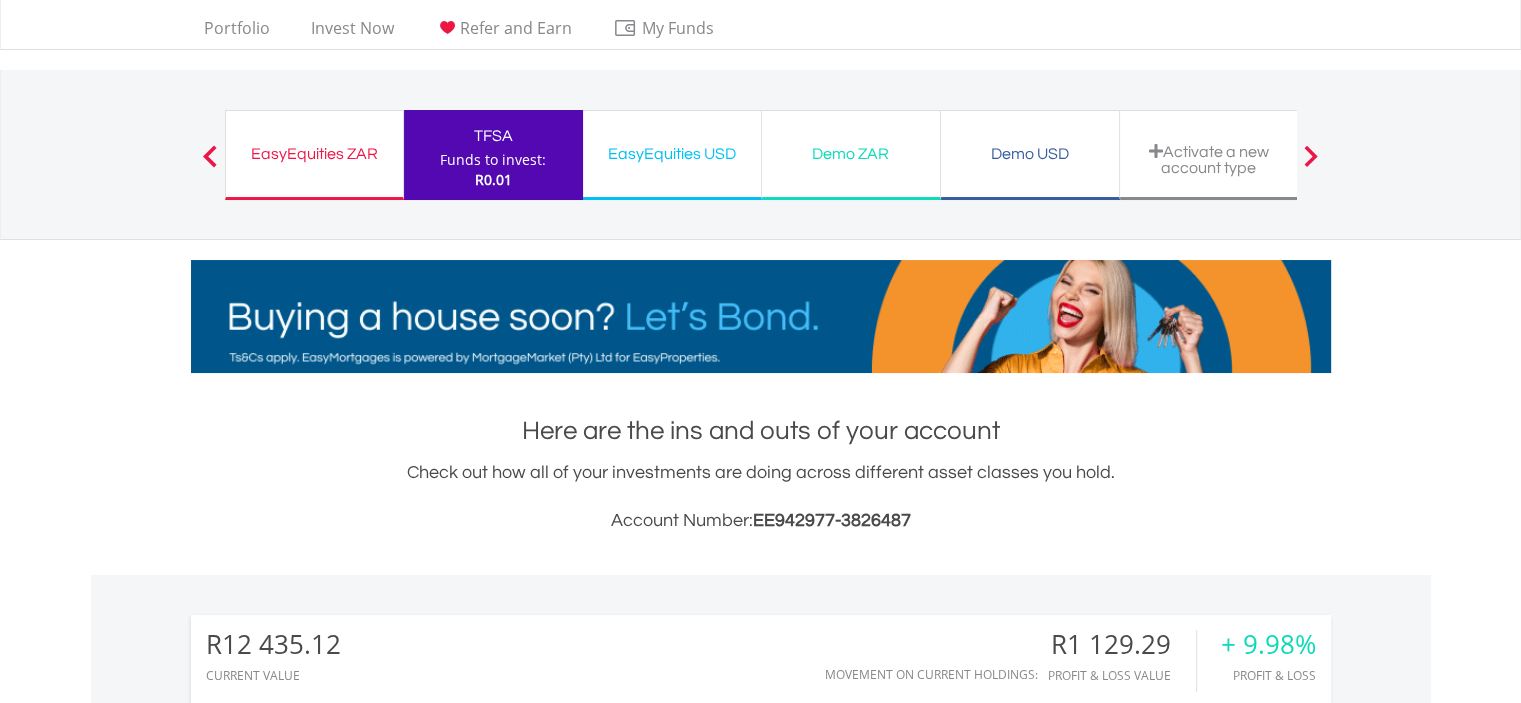 scroll, scrollTop: 0, scrollLeft: 0, axis: both 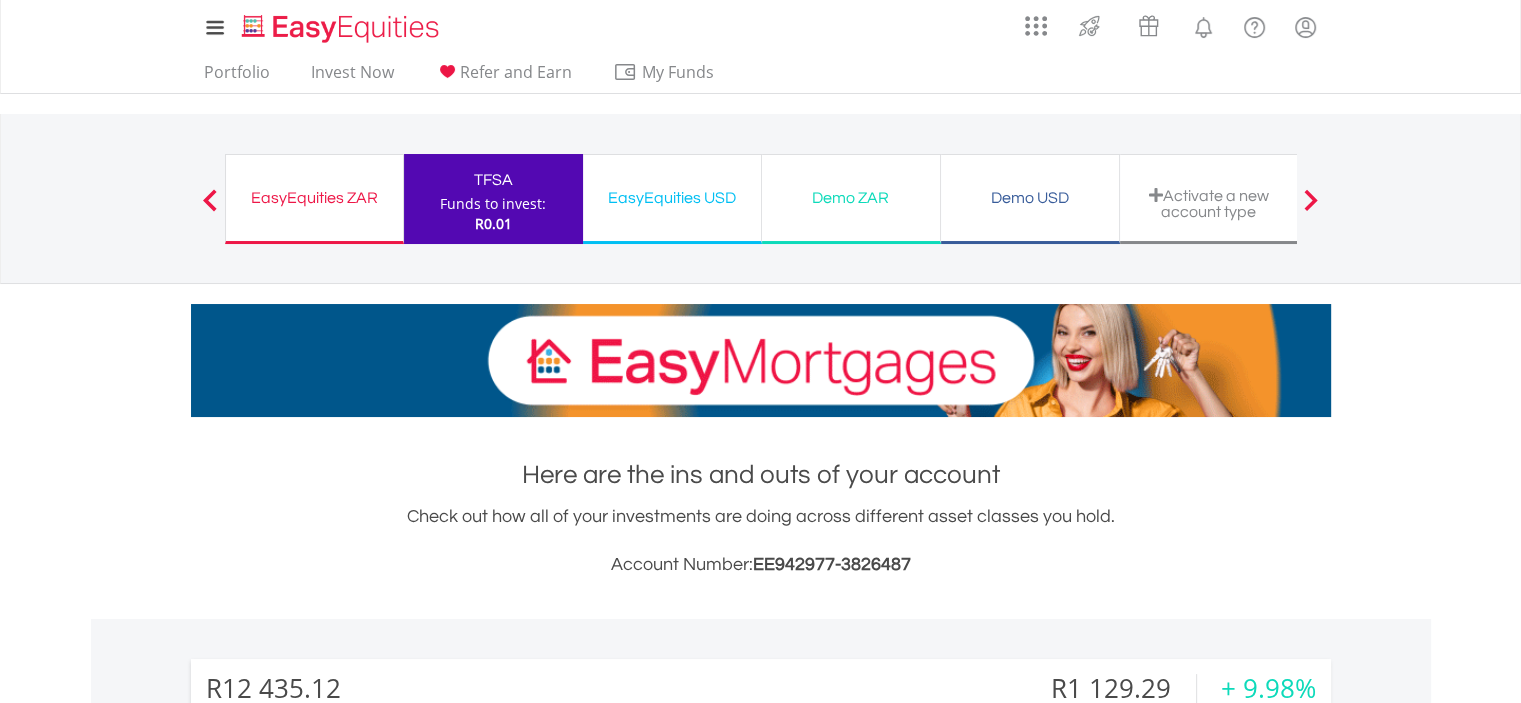 click on "EasyEquities ZAR" at bounding box center (314, 198) 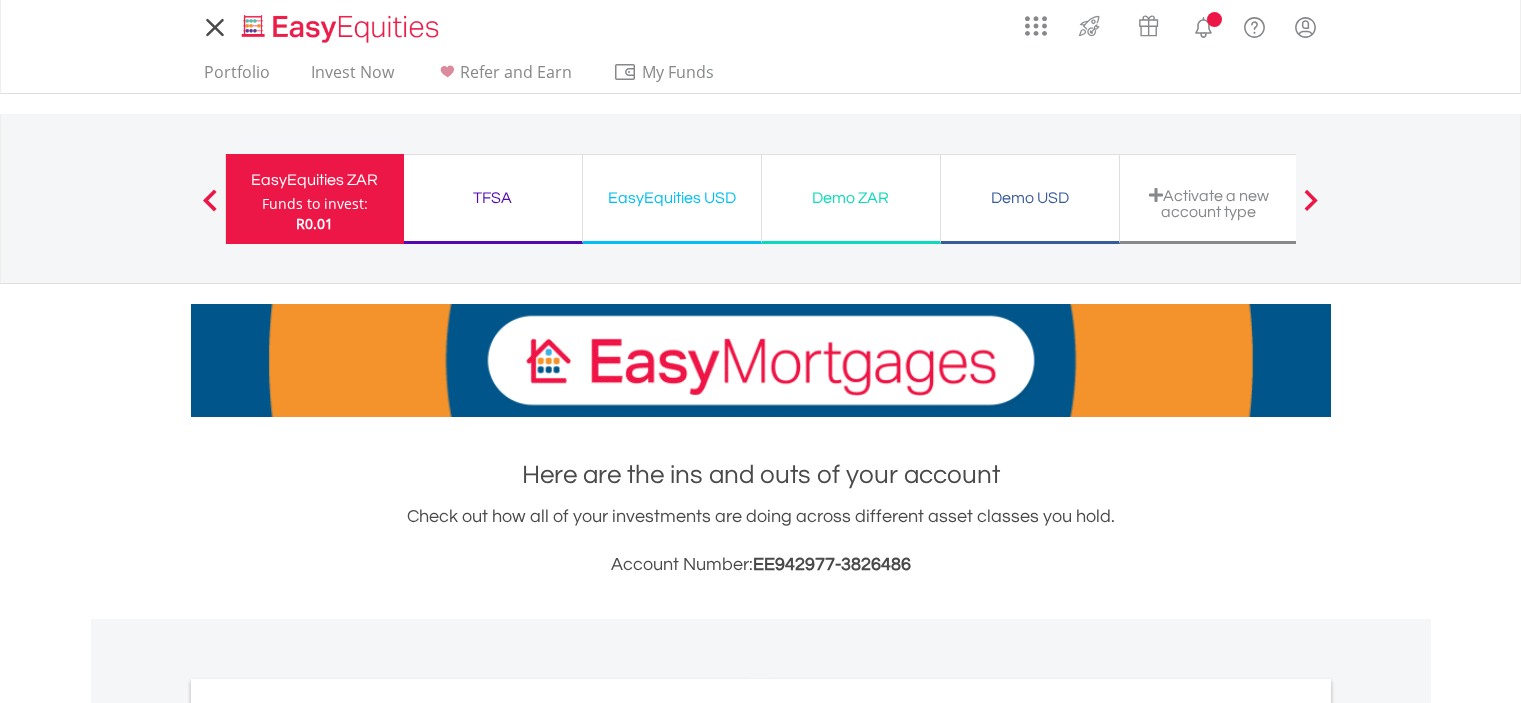 scroll, scrollTop: 0, scrollLeft: 0, axis: both 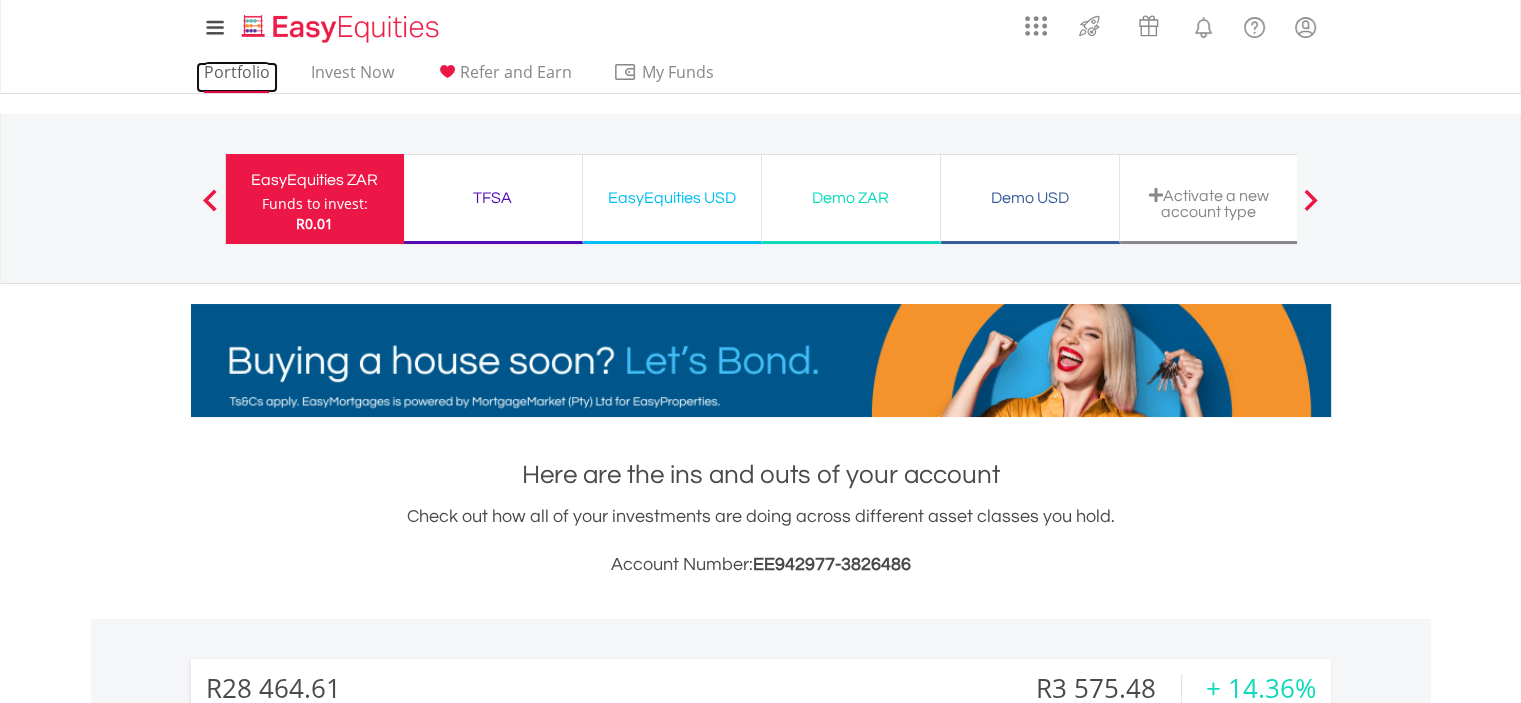 click on "Portfolio" at bounding box center (237, 77) 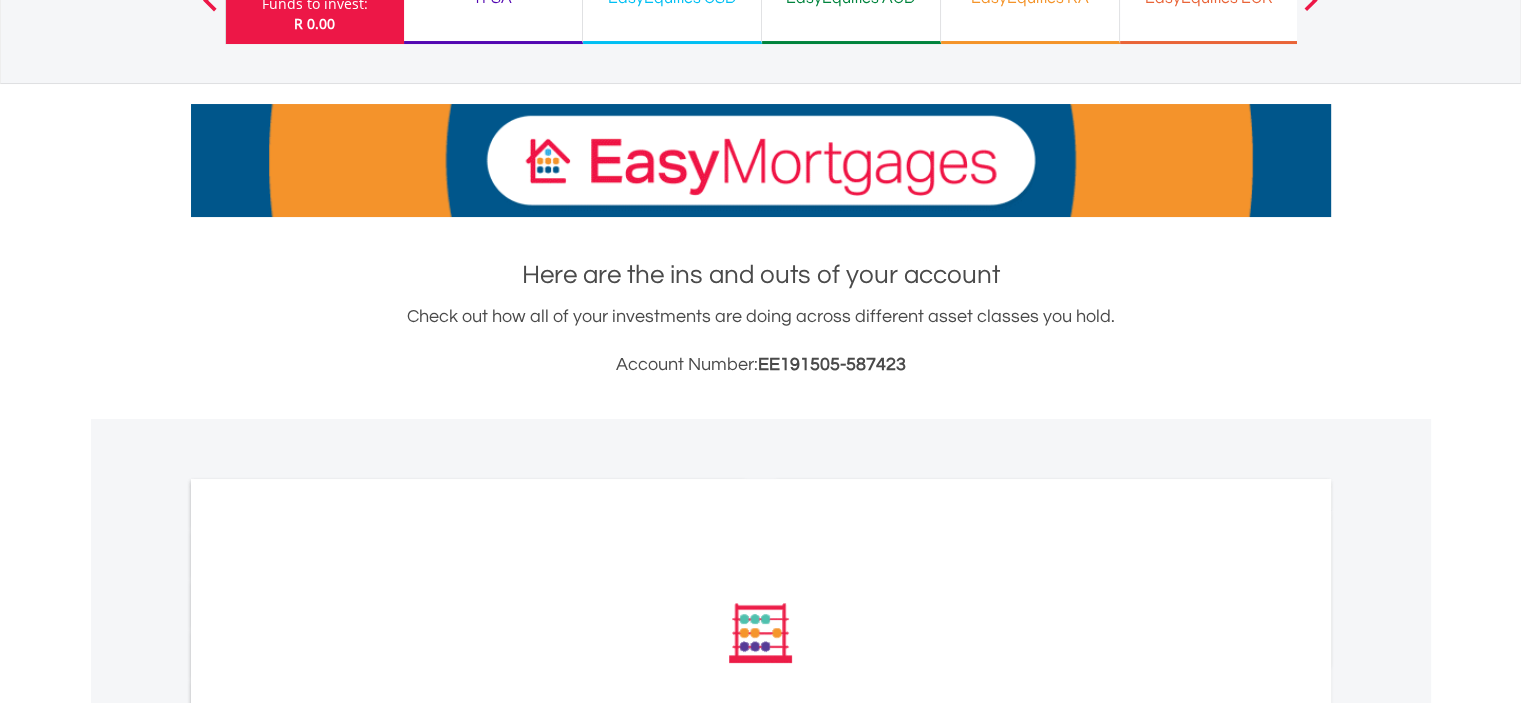 scroll, scrollTop: 300, scrollLeft: 0, axis: vertical 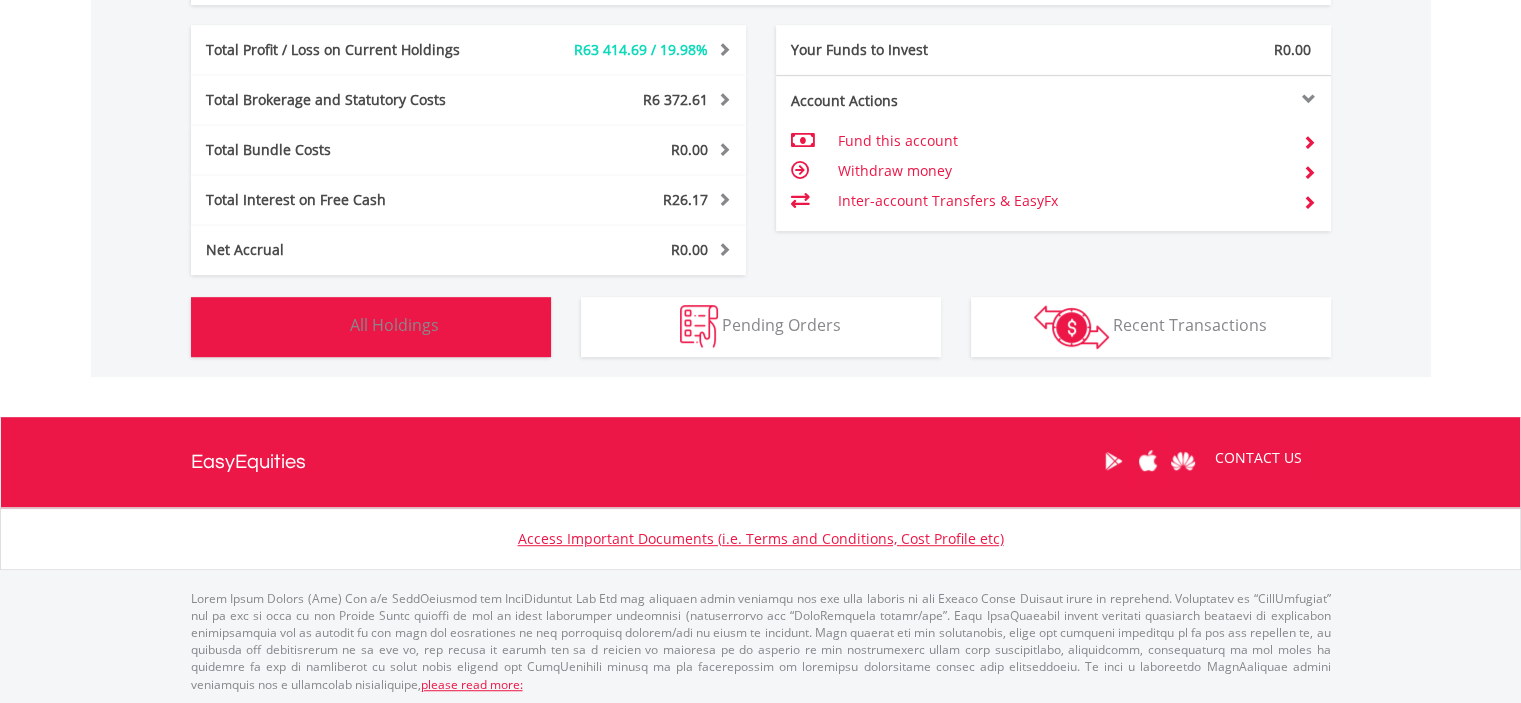 click at bounding box center (324, 326) 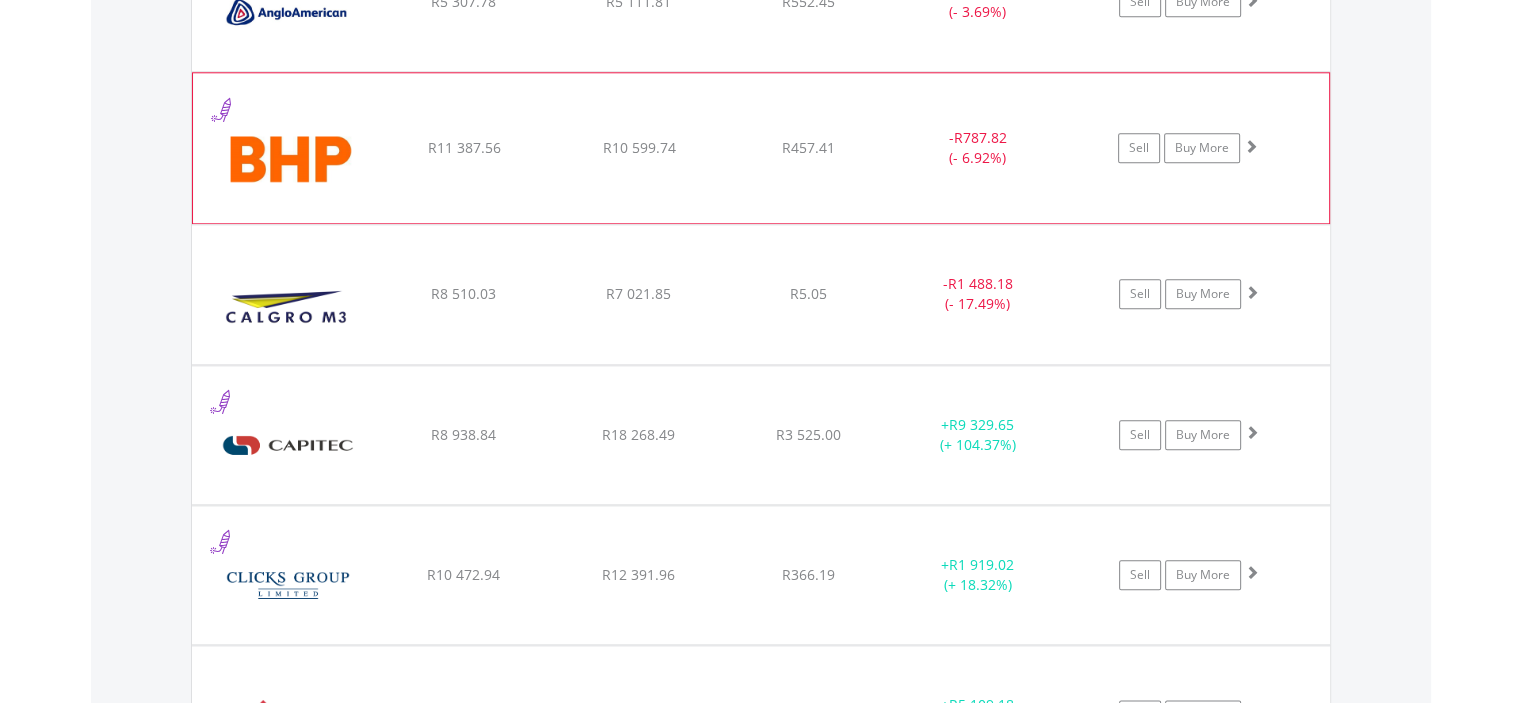 scroll, scrollTop: 2241, scrollLeft: 0, axis: vertical 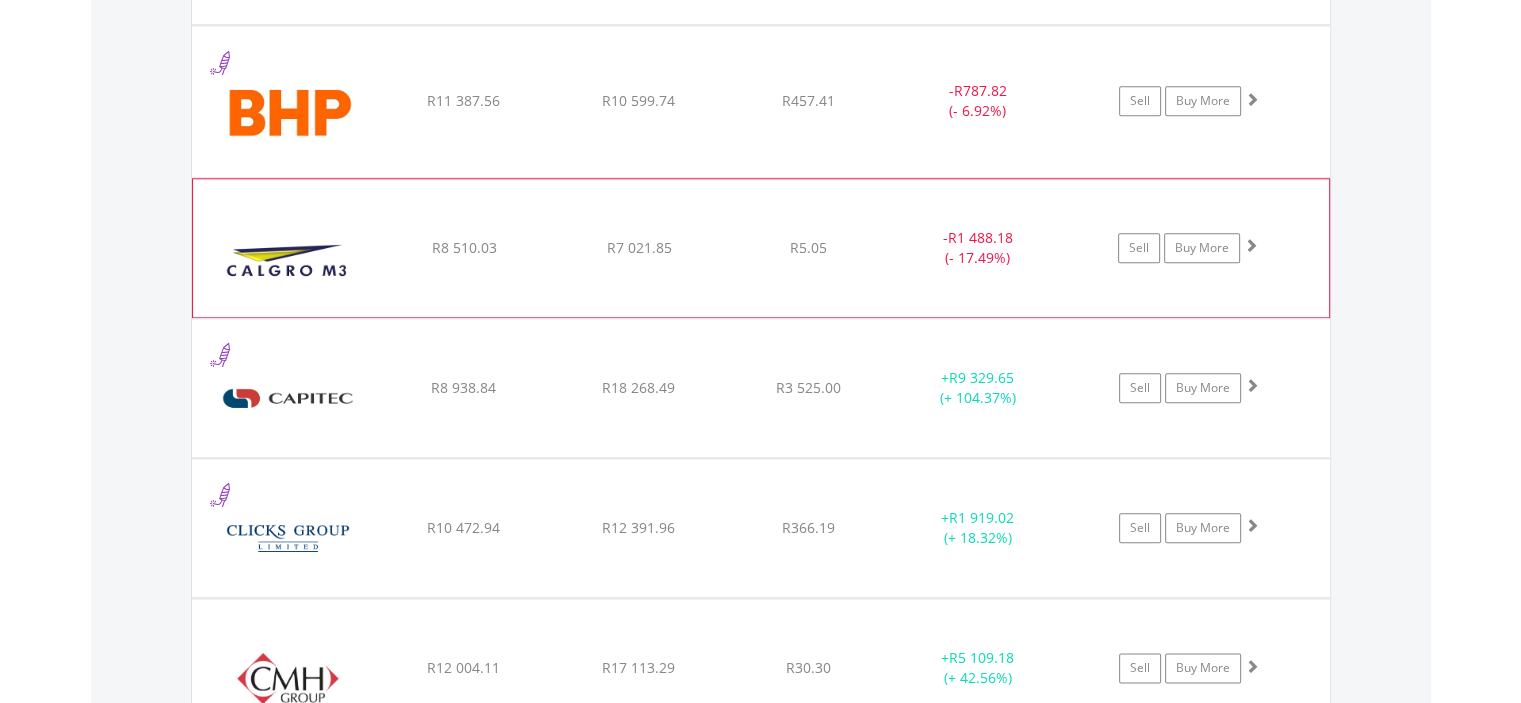 click on "﻿
Calgro M3 Holdings Limited
R8 510.03
R7 021.85
R5.05
-  R1 488.18 (- 17.49%)
Sell
Buy More" at bounding box center [761, -624] 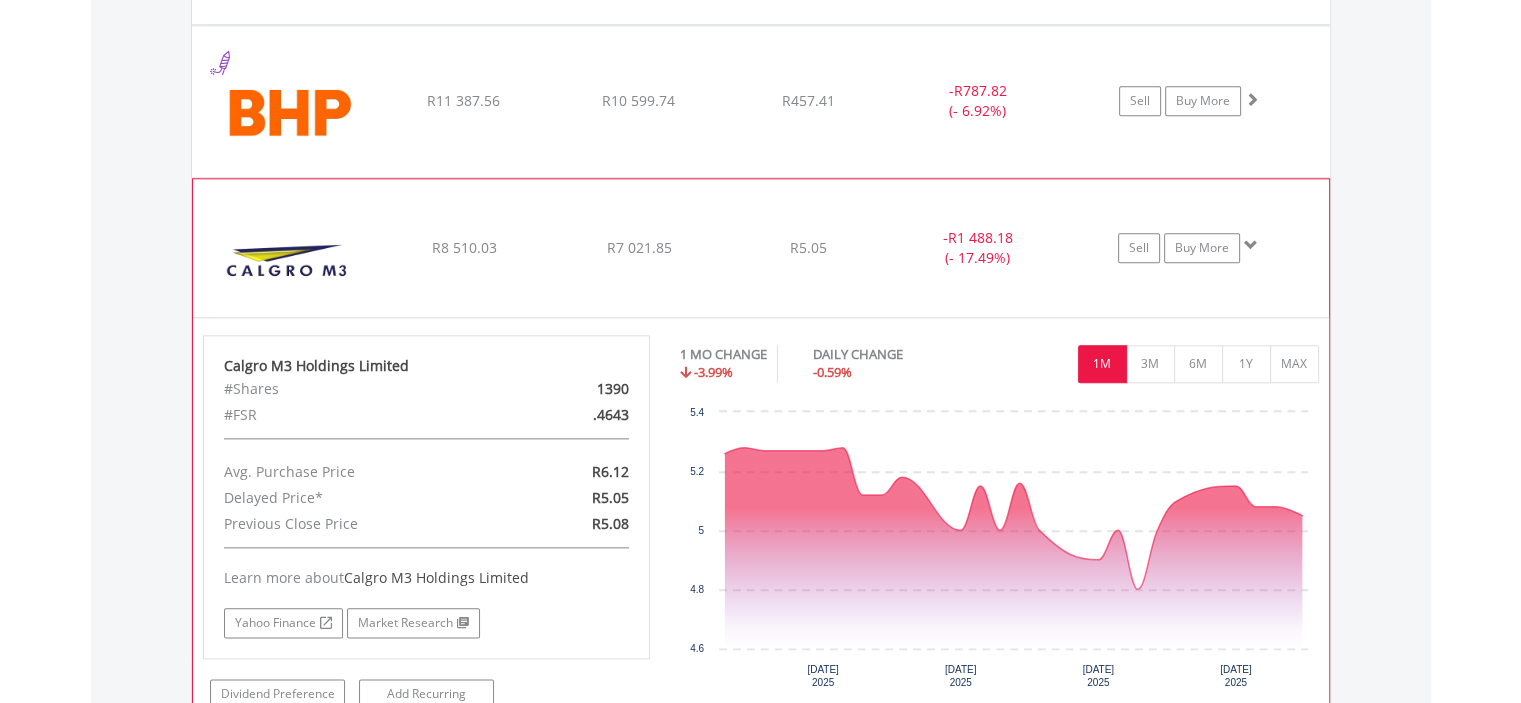 click on "﻿
Calgro M3 Holdings Limited
R8 510.03
R7 021.85
R5.05
-  R1 488.18 (- 17.49%)
Sell
Buy More" at bounding box center (761, -624) 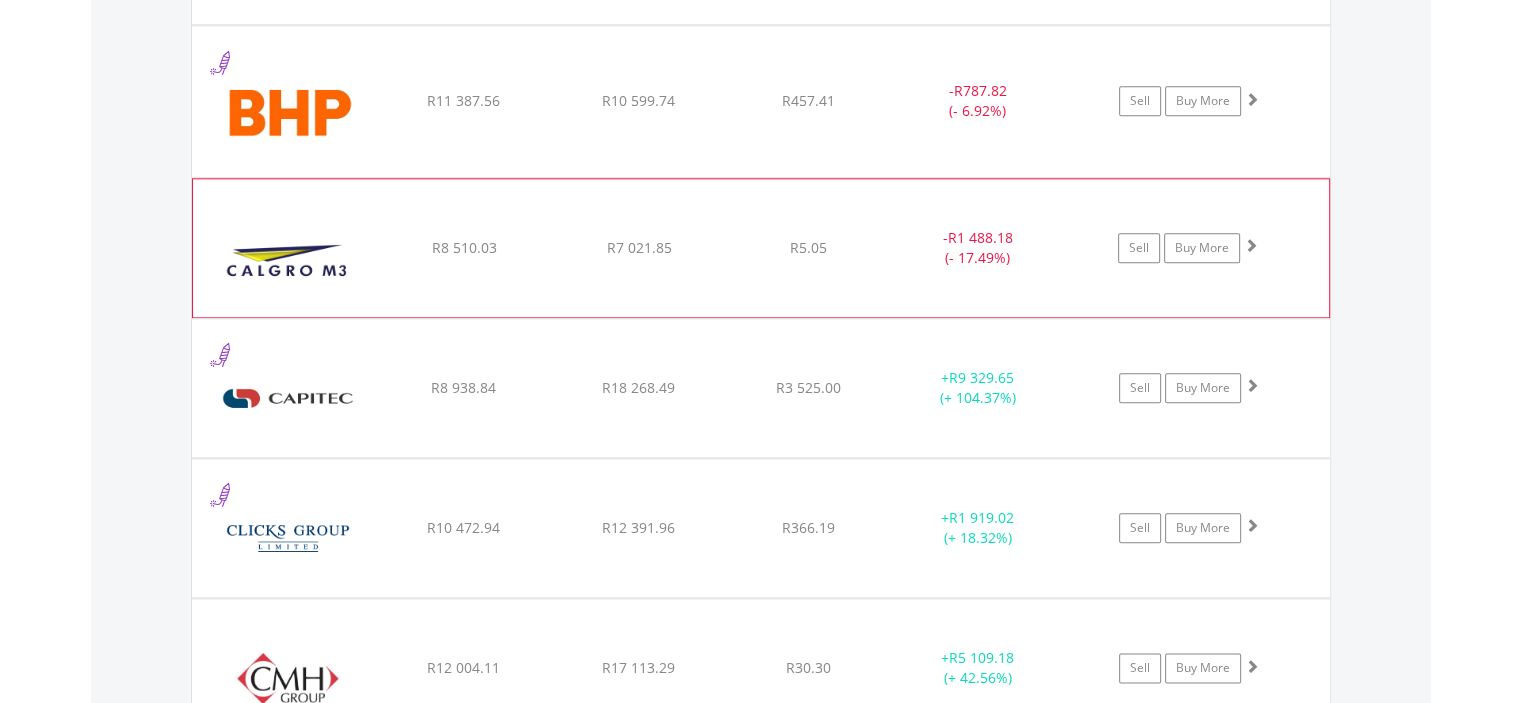click on "﻿
Calgro M3 Holdings Limited
R8 510.03
R7 021.85
R5.05
-  R1 488.18 (- 17.49%)
Sell
Buy More" at bounding box center (761, -624) 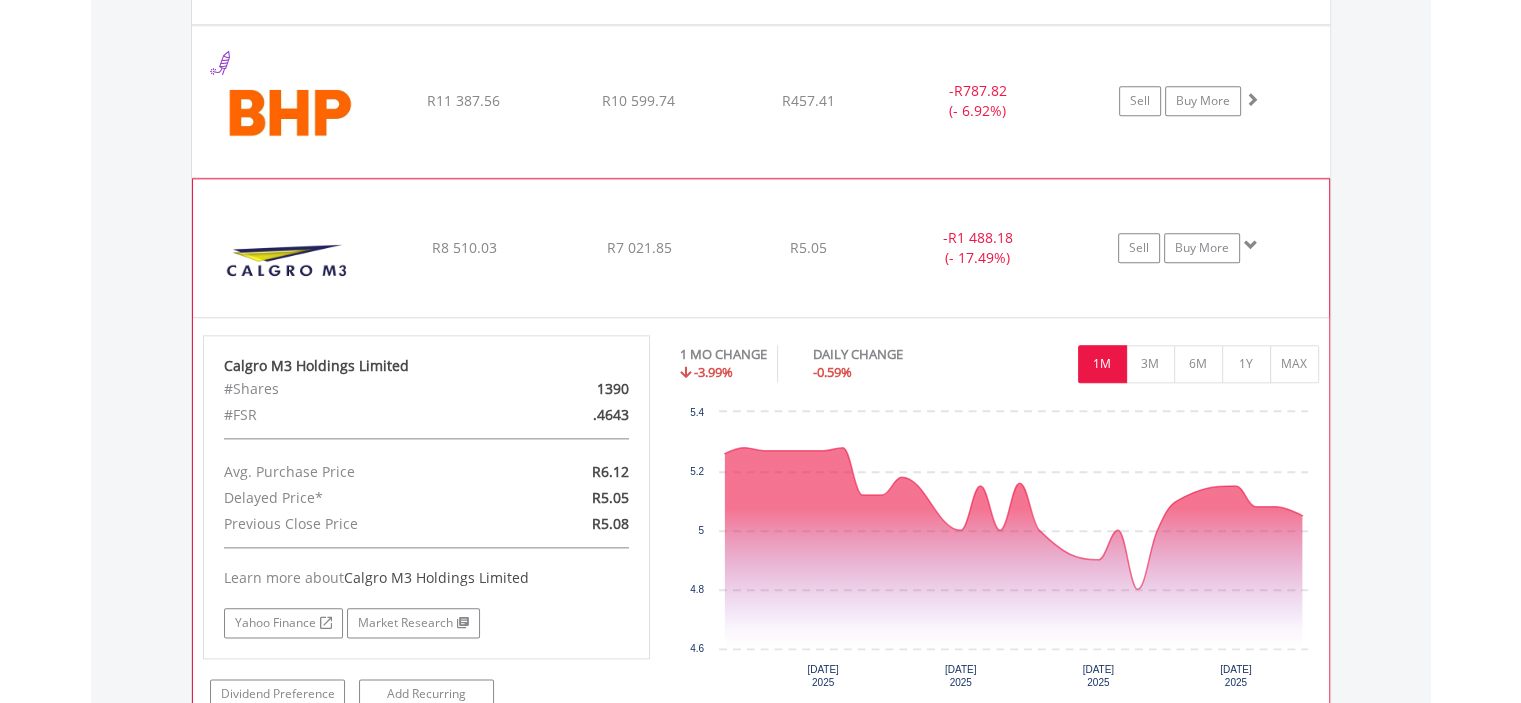 click on "﻿
Calgro M3 Holdings Limited
R8 510.03
R7 021.85
R5.05
-  R1 488.18 (- 17.49%)
Sell
Buy More" at bounding box center [761, -624] 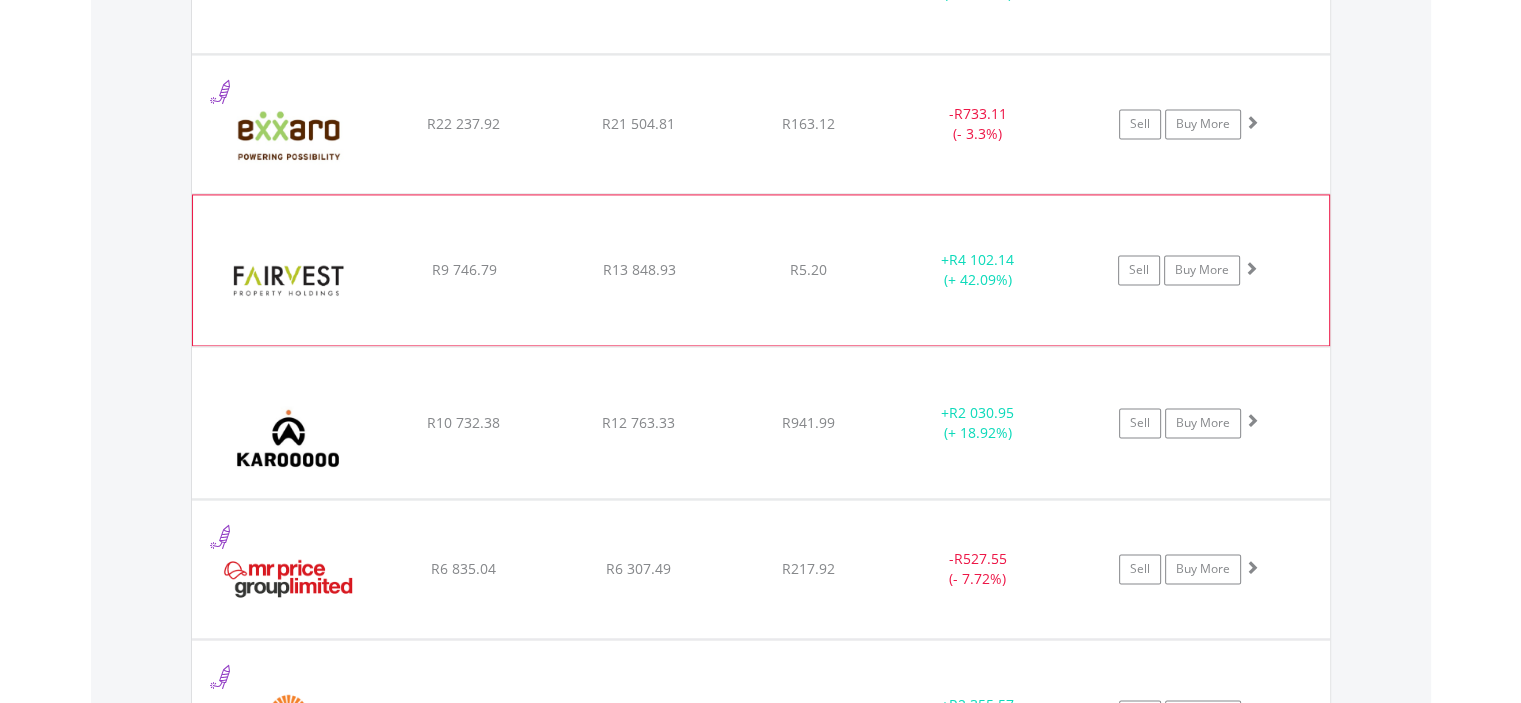 scroll, scrollTop: 3042, scrollLeft: 0, axis: vertical 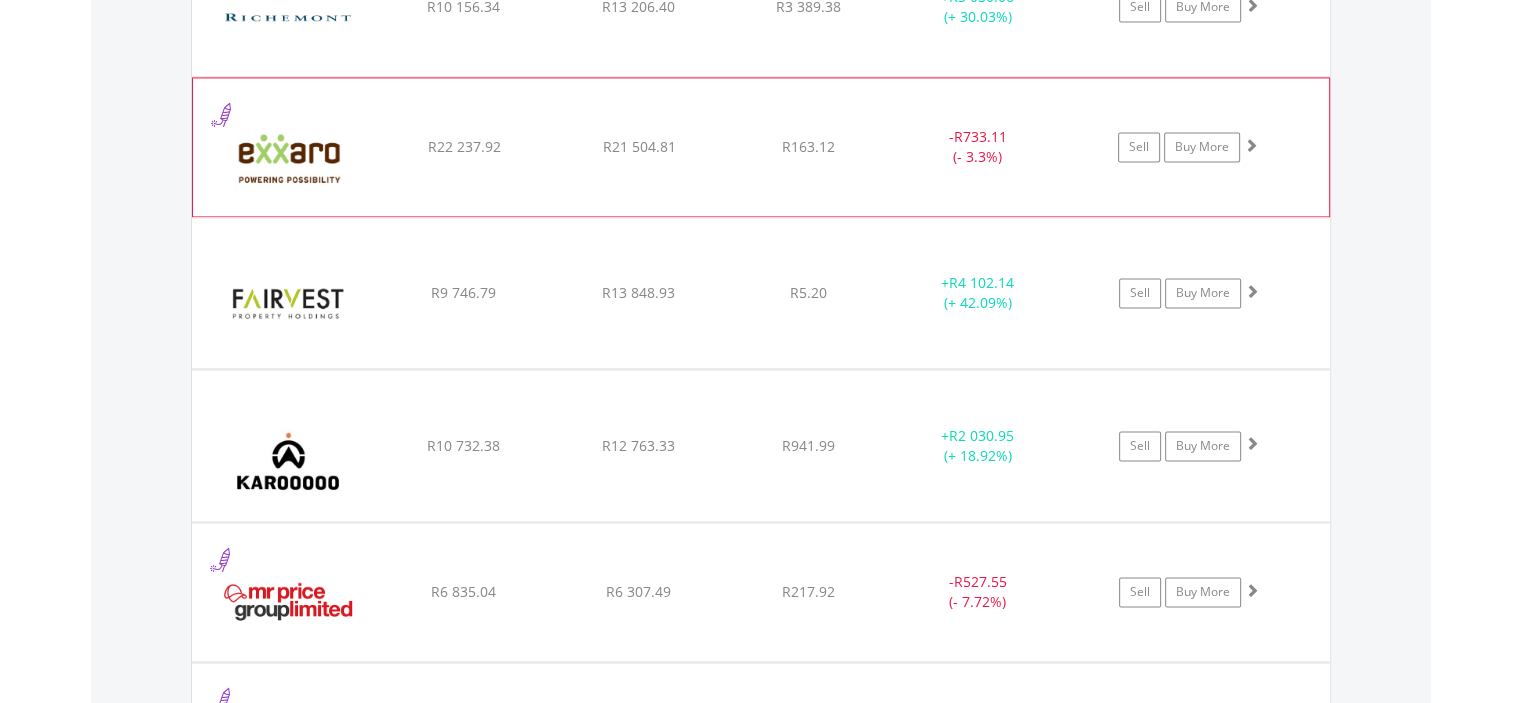 click on "﻿
Exxaro Resources Limited
R22 237.92
R21 504.81
R163.12
-  R733.11 (- 3.3%)
Sell
Buy More" at bounding box center [761, -1425] 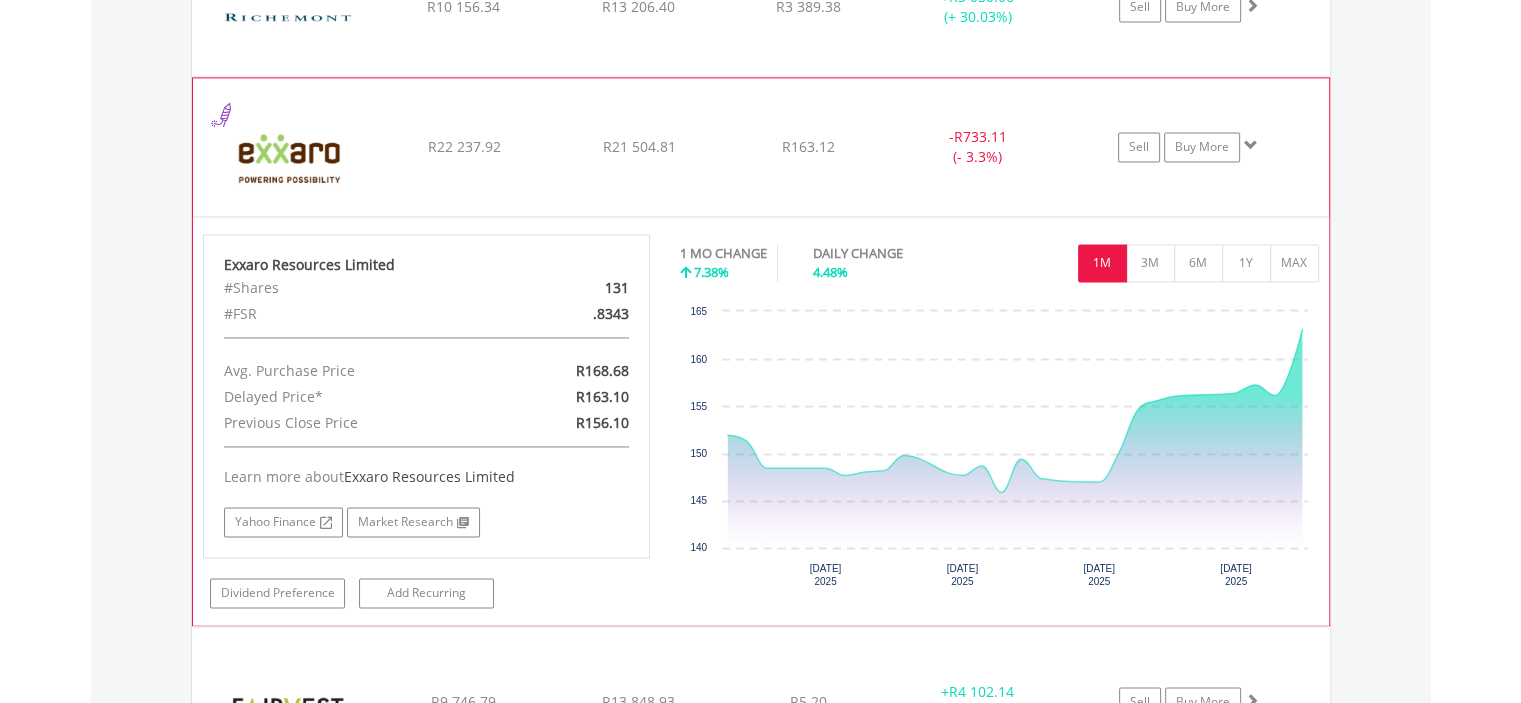 click on "﻿
Exxaro Resources Limited
R22 237.92
R21 504.81
R163.12
-  R733.11 (- 3.3%)
Sell
Buy More" at bounding box center (761, -1425) 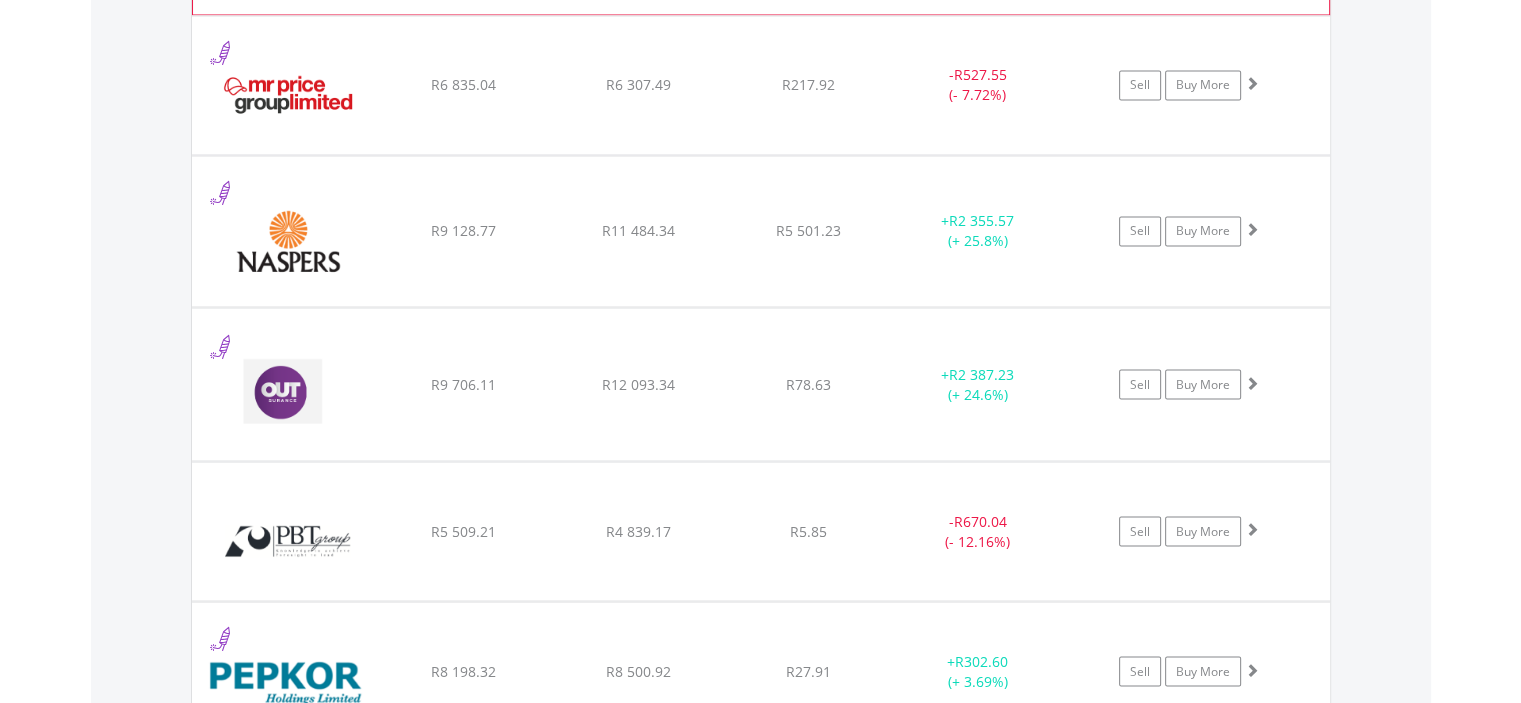 scroll, scrollTop: 3643, scrollLeft: 0, axis: vertical 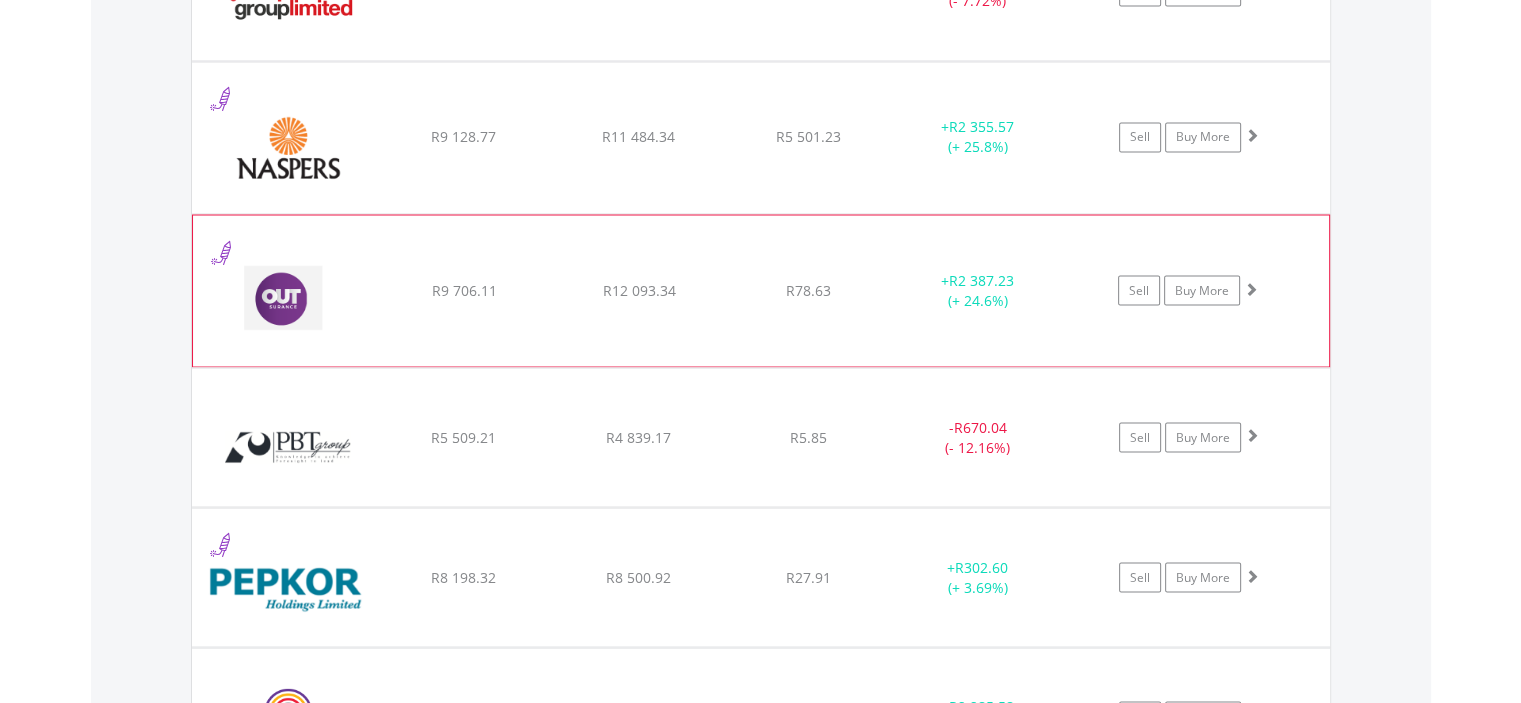 click on "﻿
OUTsurance Group Limited
R9 706.11
R12 093.34
R78.63
+  R2 387.23 (+ 24.6%)
Sell
Buy More" at bounding box center (761, -2026) 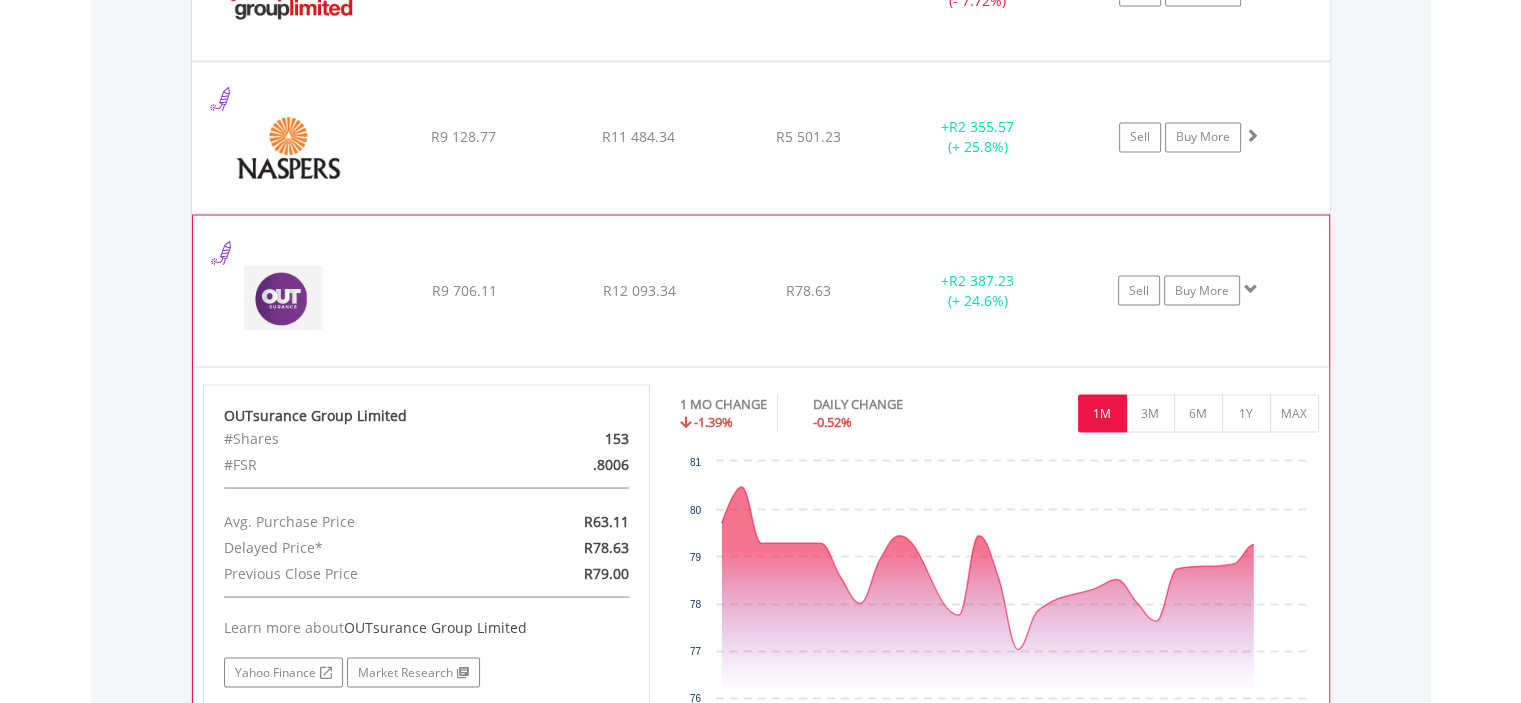 click on "﻿
OUTsurance Group Limited
R9 706.11
R12 093.34
R78.63
+  R2 387.23 (+ 24.6%)
Sell
Buy More" at bounding box center (761, -2026) 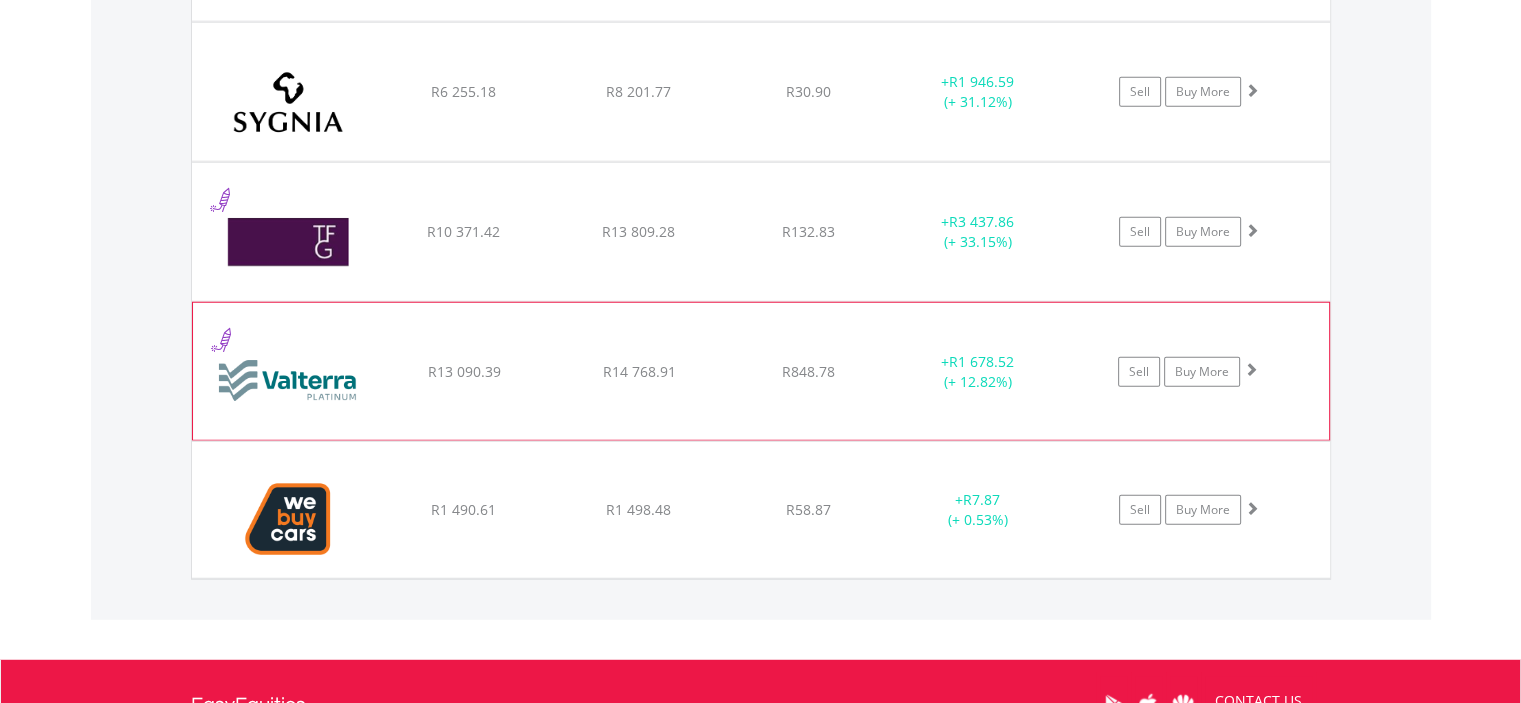 scroll, scrollTop: 5143, scrollLeft: 0, axis: vertical 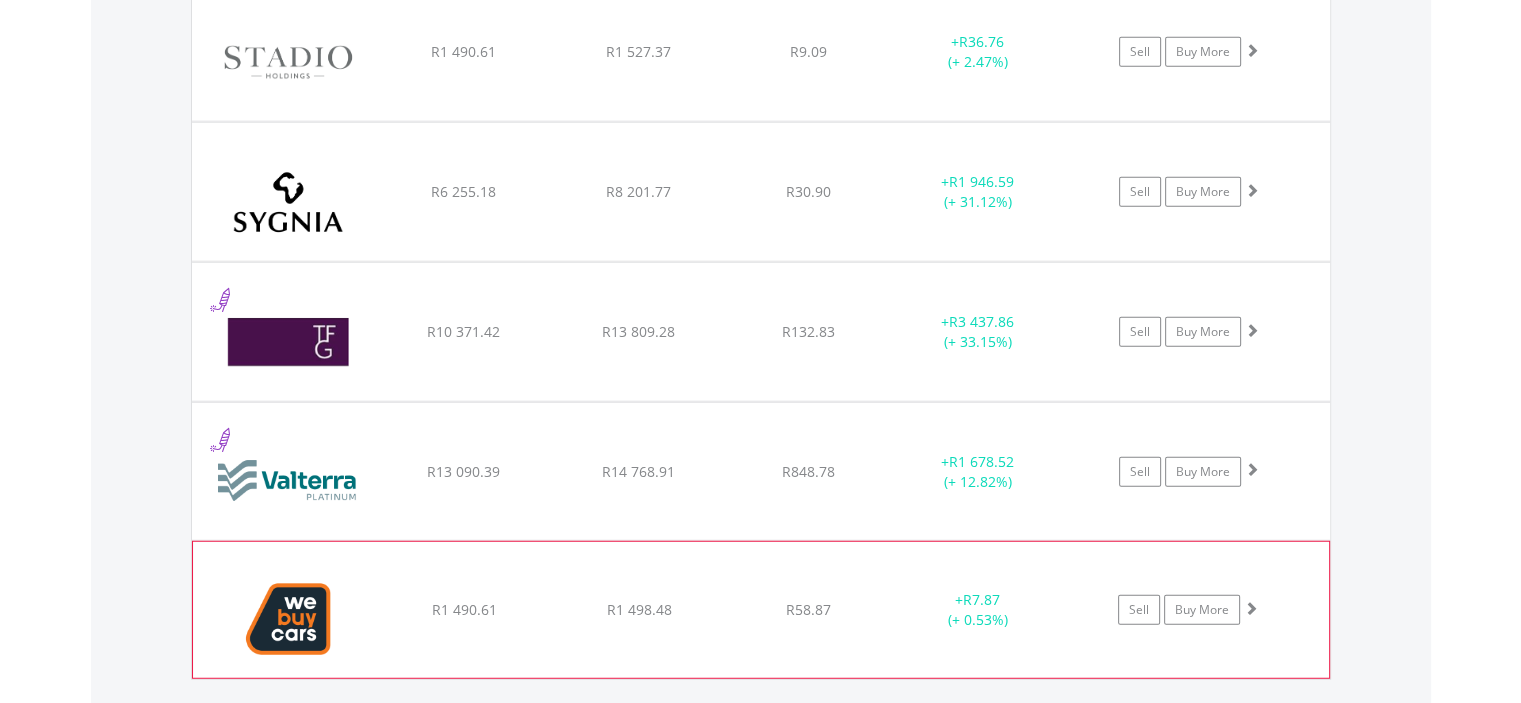 click on "﻿
WeBuyCars Holdings Ltd
R1 490.61
R1 498.48
R58.87
+  R7.87 (+ 0.53%)
Sell
Buy More" at bounding box center (761, -3526) 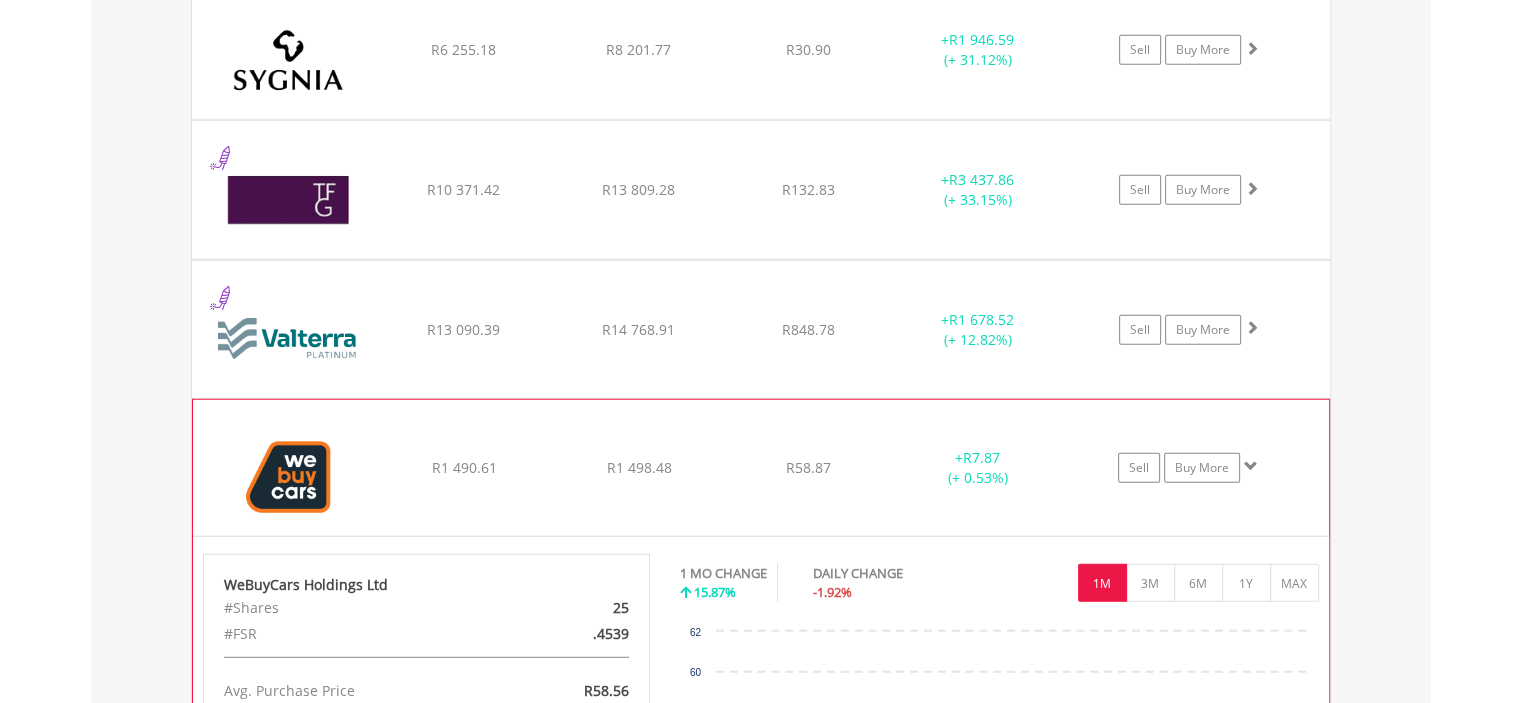 scroll, scrollTop: 5343, scrollLeft: 0, axis: vertical 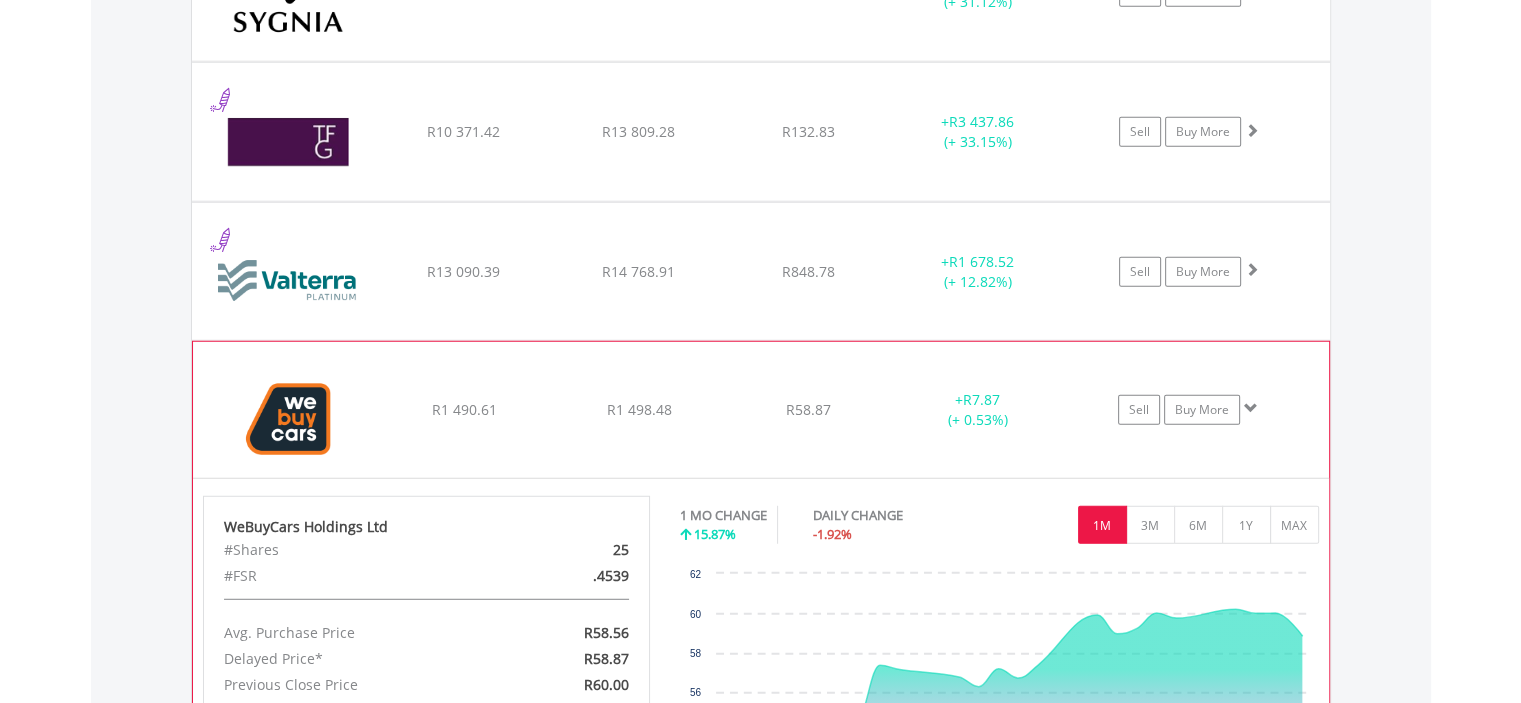click on "R58.87" at bounding box center [808, -3726] 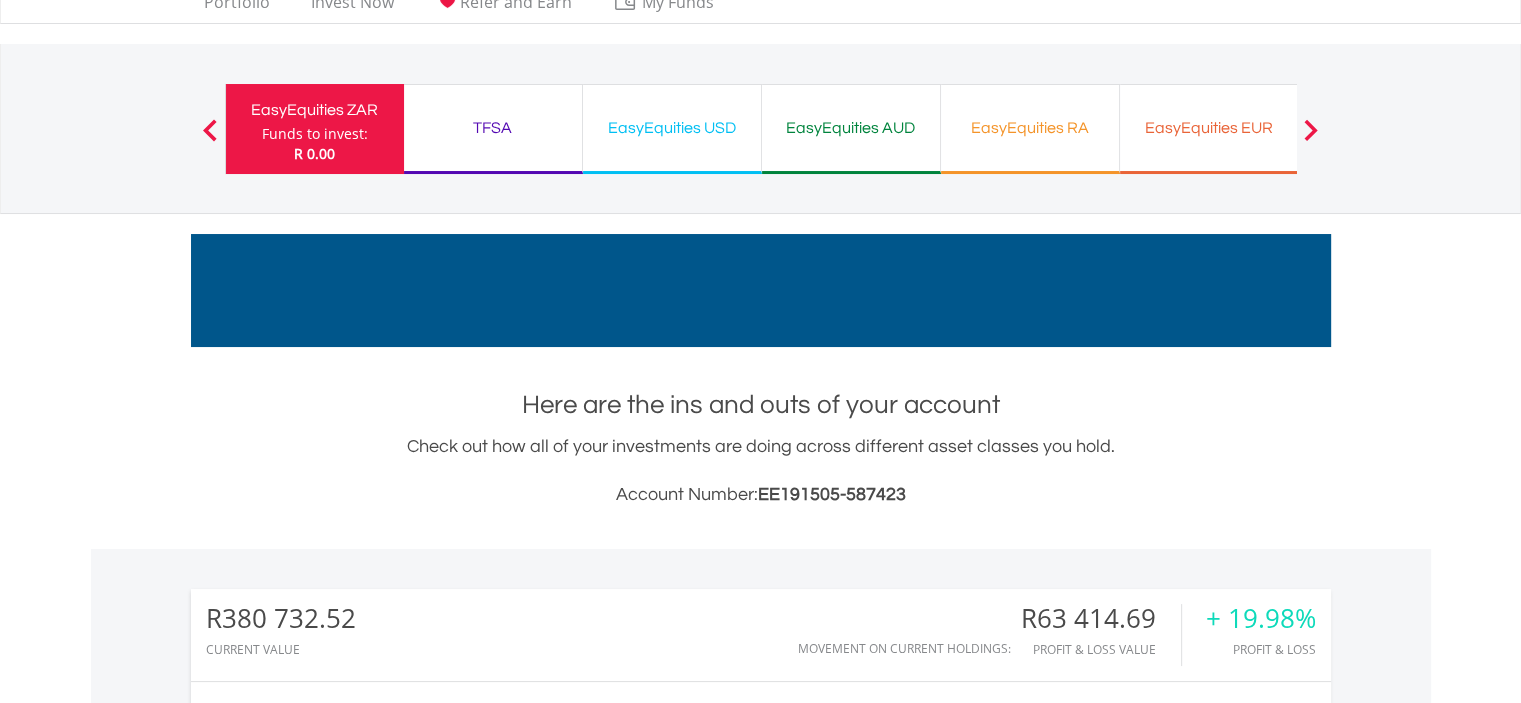 scroll, scrollTop: 0, scrollLeft: 0, axis: both 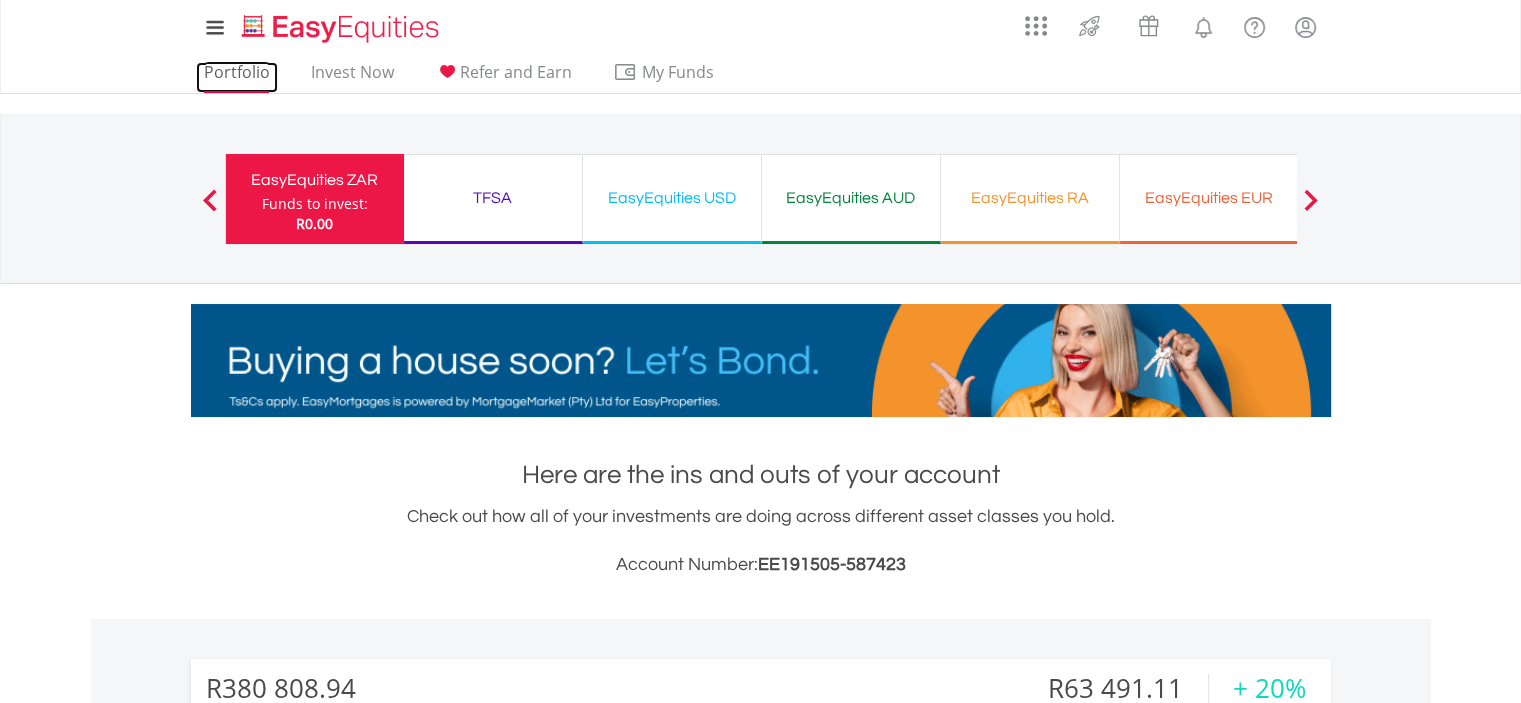 click on "Portfolio" at bounding box center (237, 77) 